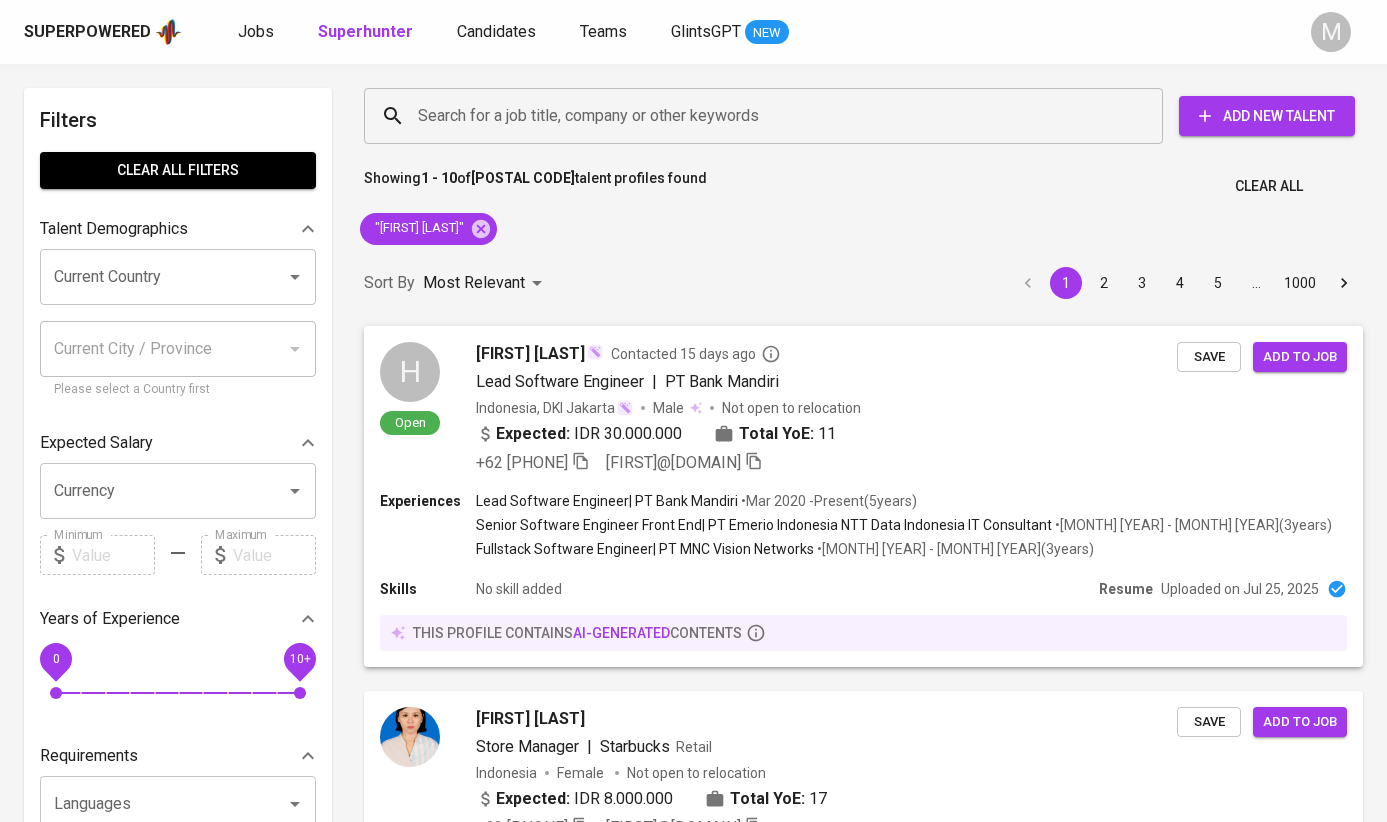 scroll, scrollTop: 0, scrollLeft: 0, axis: both 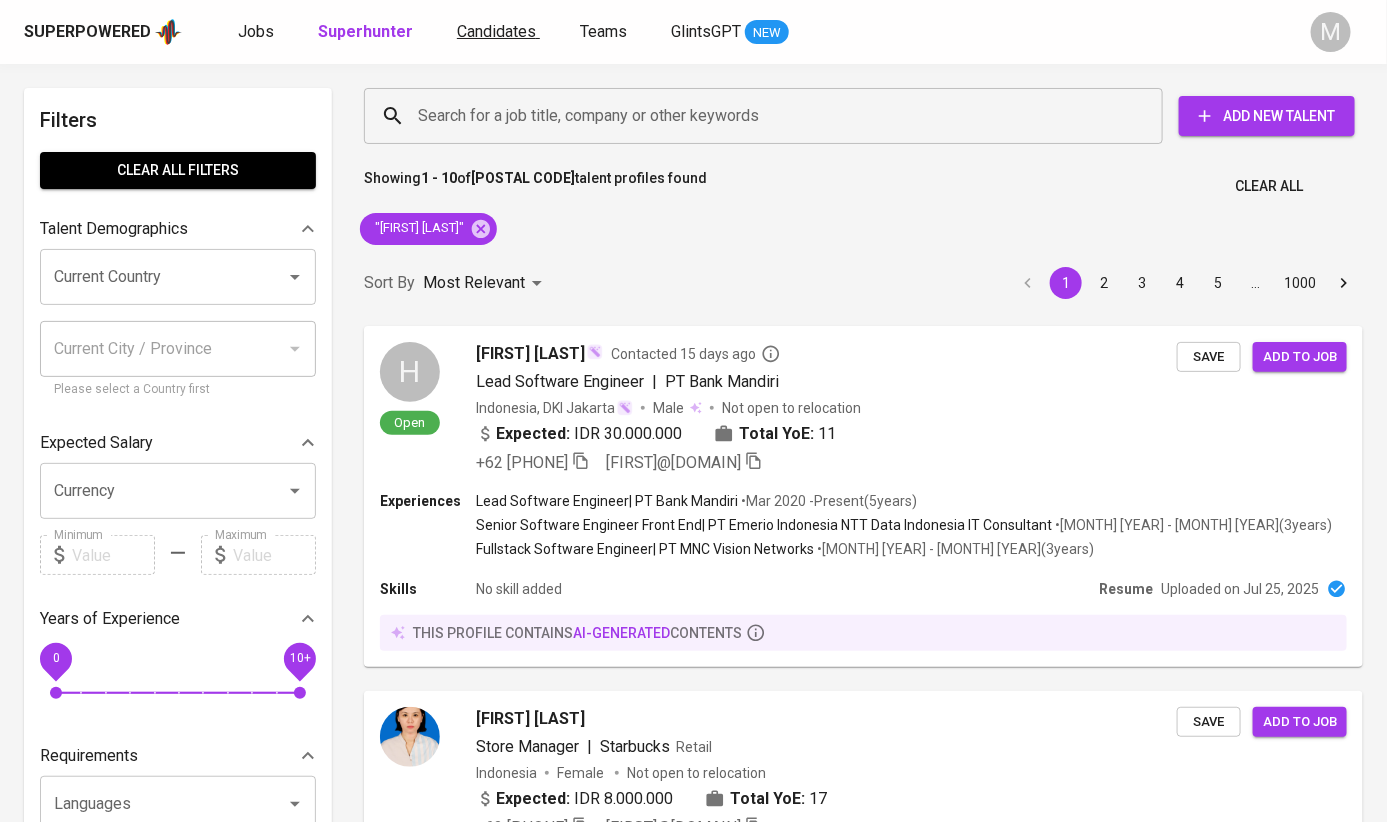 click on "Candidates" at bounding box center [496, 31] 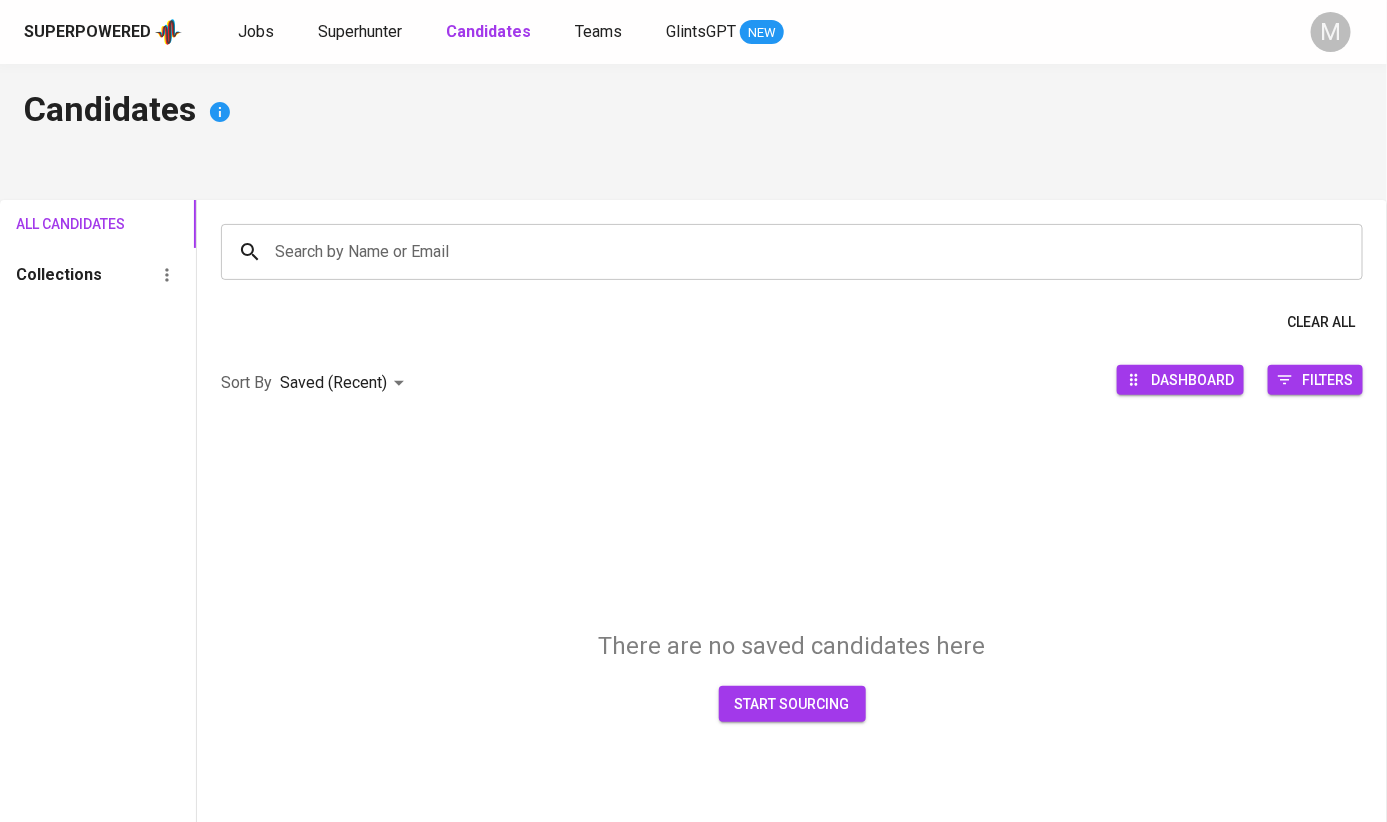 click on "Collections" at bounding box center (59, 275) 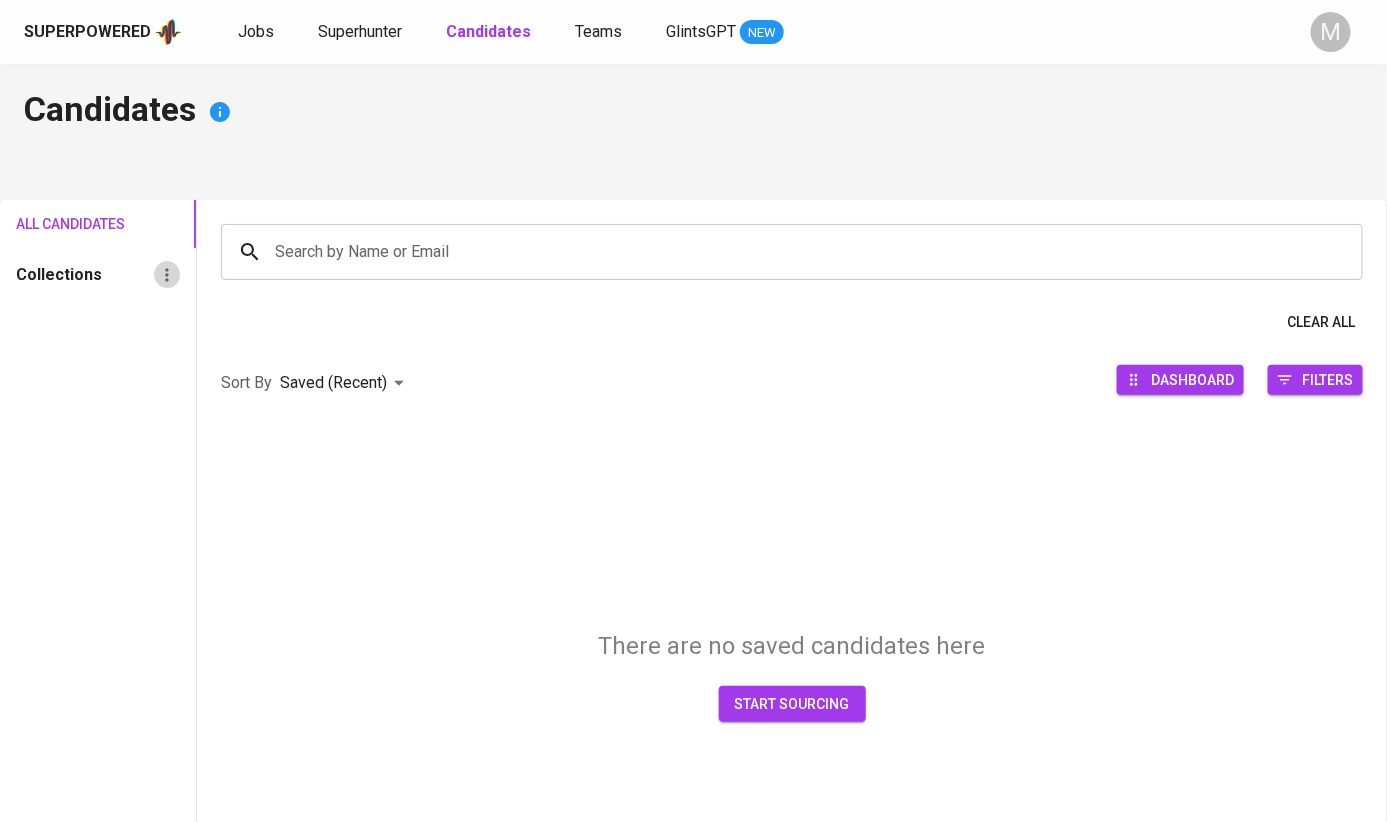 click 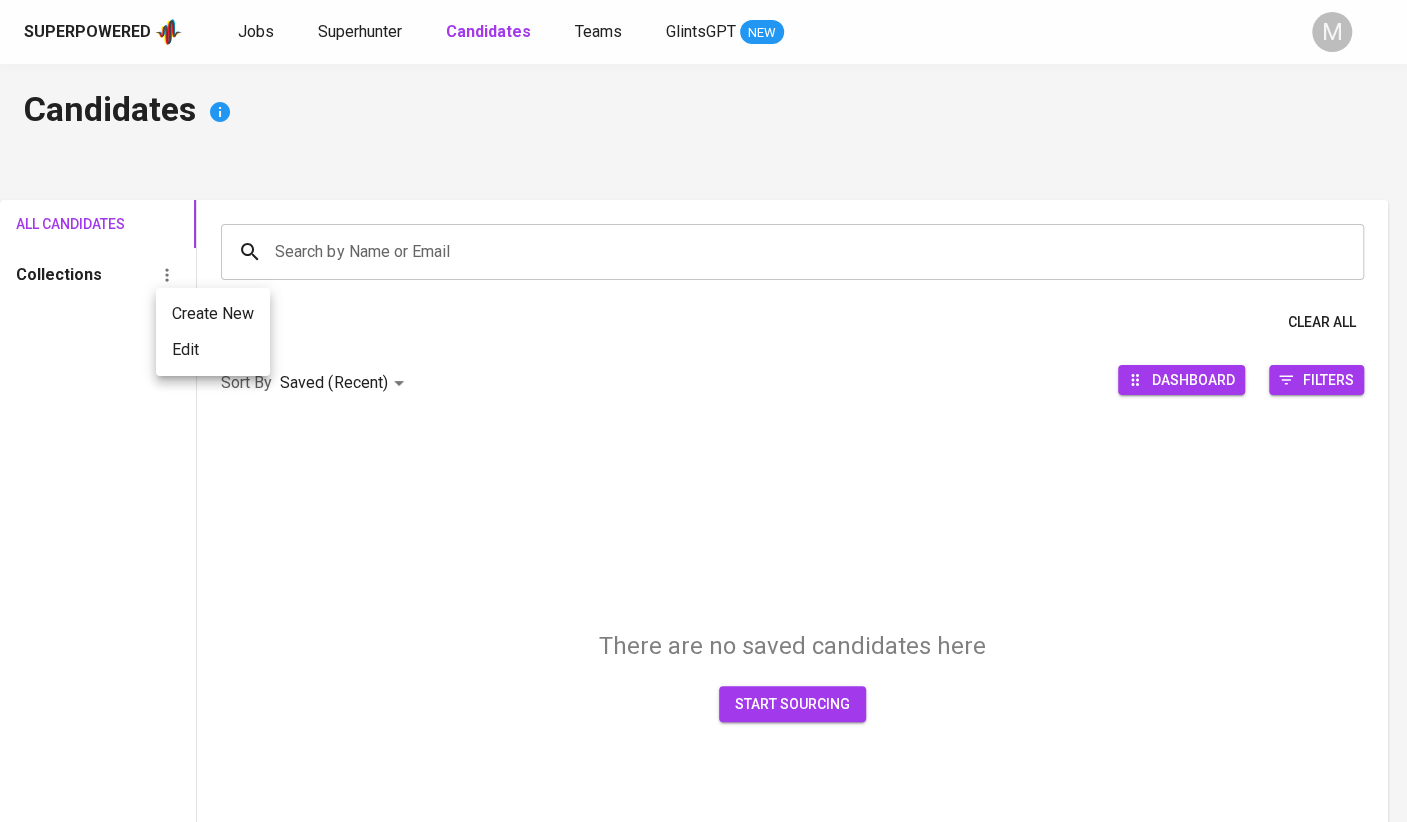 click at bounding box center [703, 411] 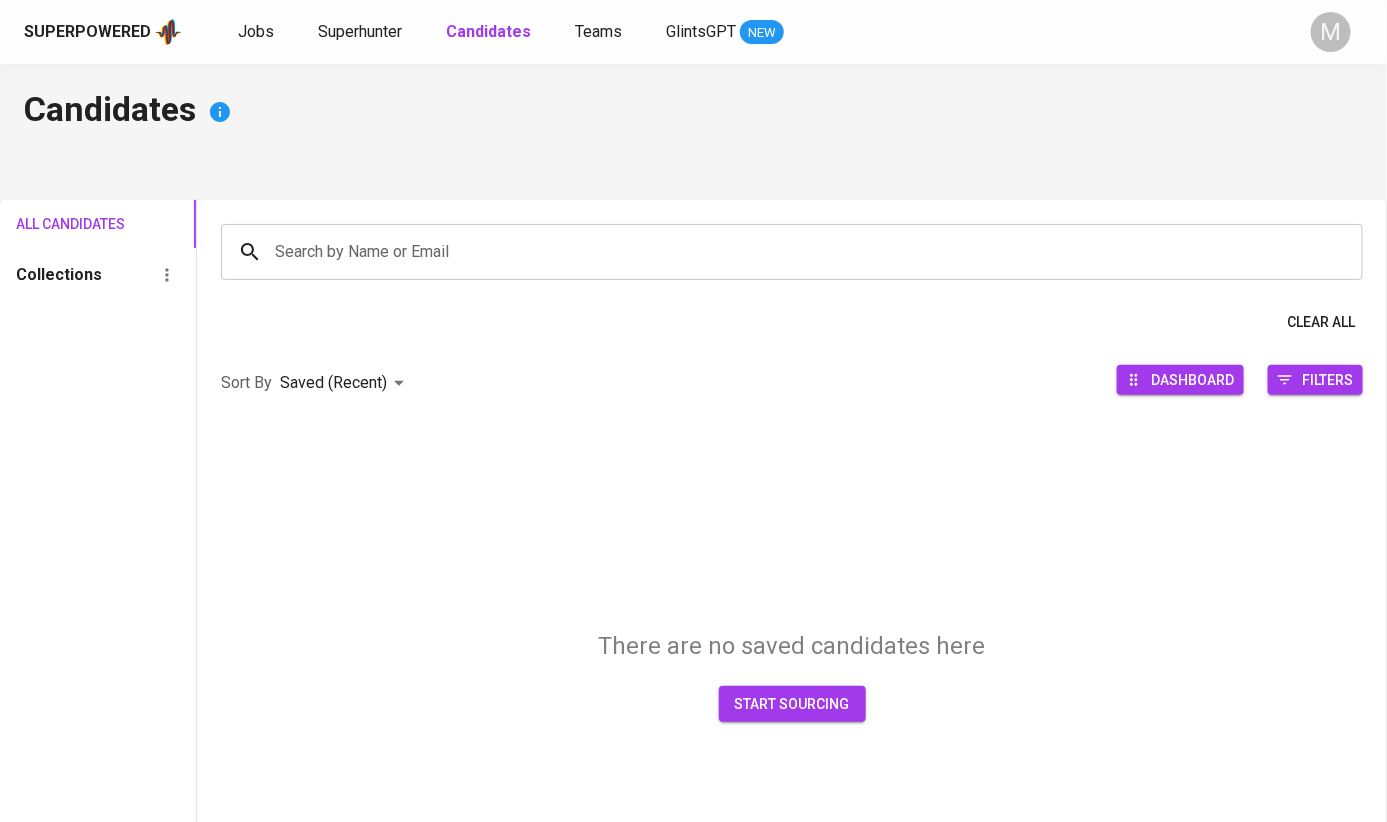 click on "Collections" at bounding box center [59, 275] 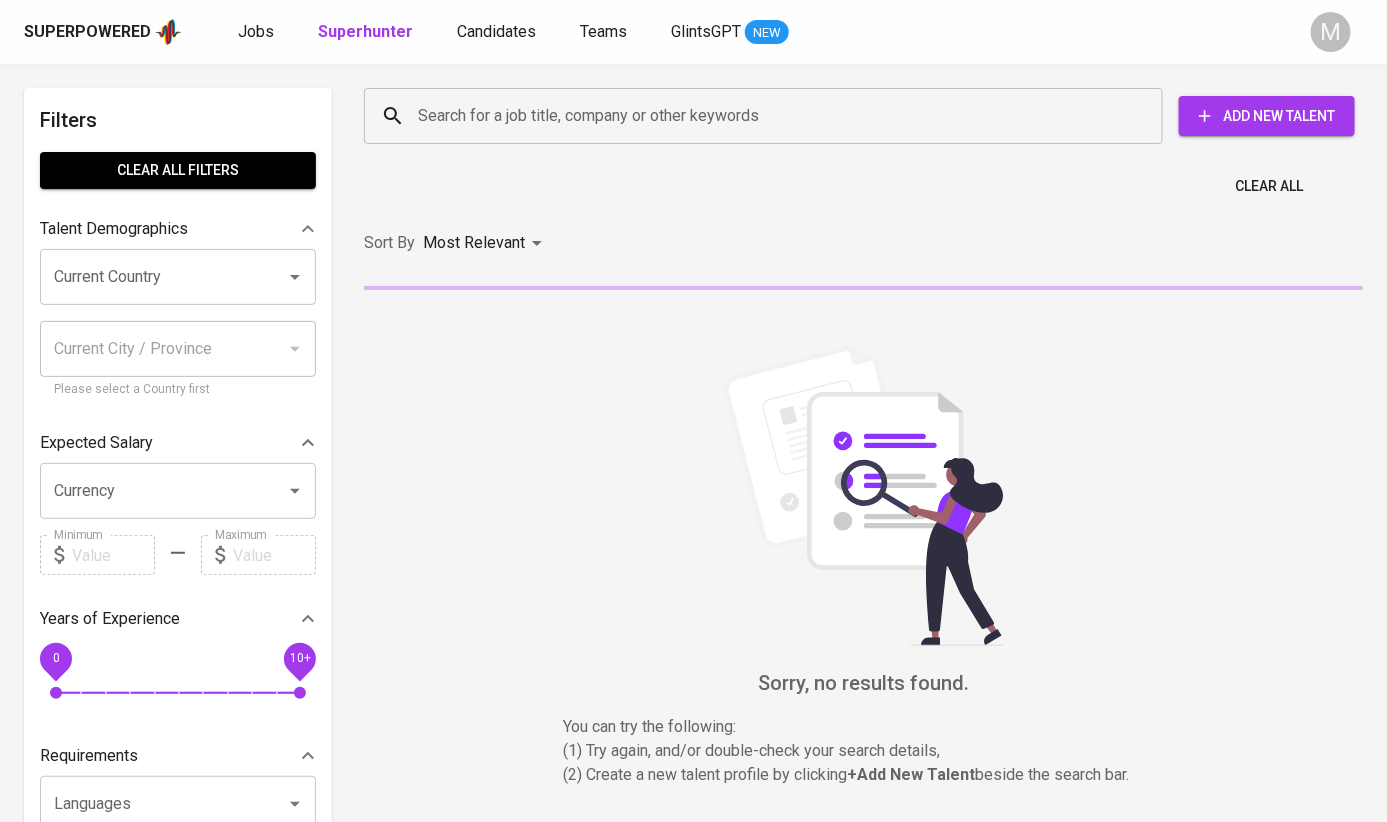 click at bounding box center [281, 277] 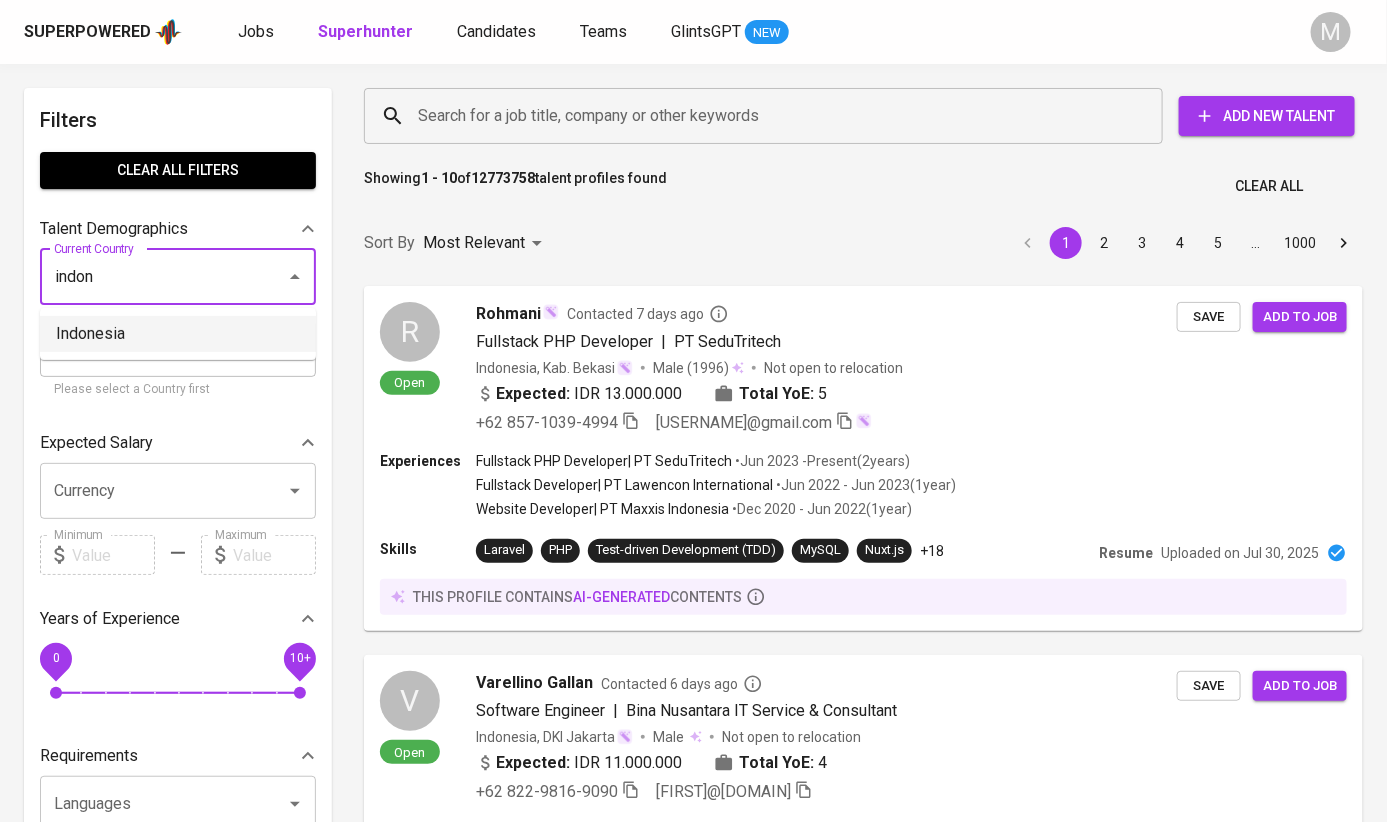 click on "Indonesia" at bounding box center (178, 334) 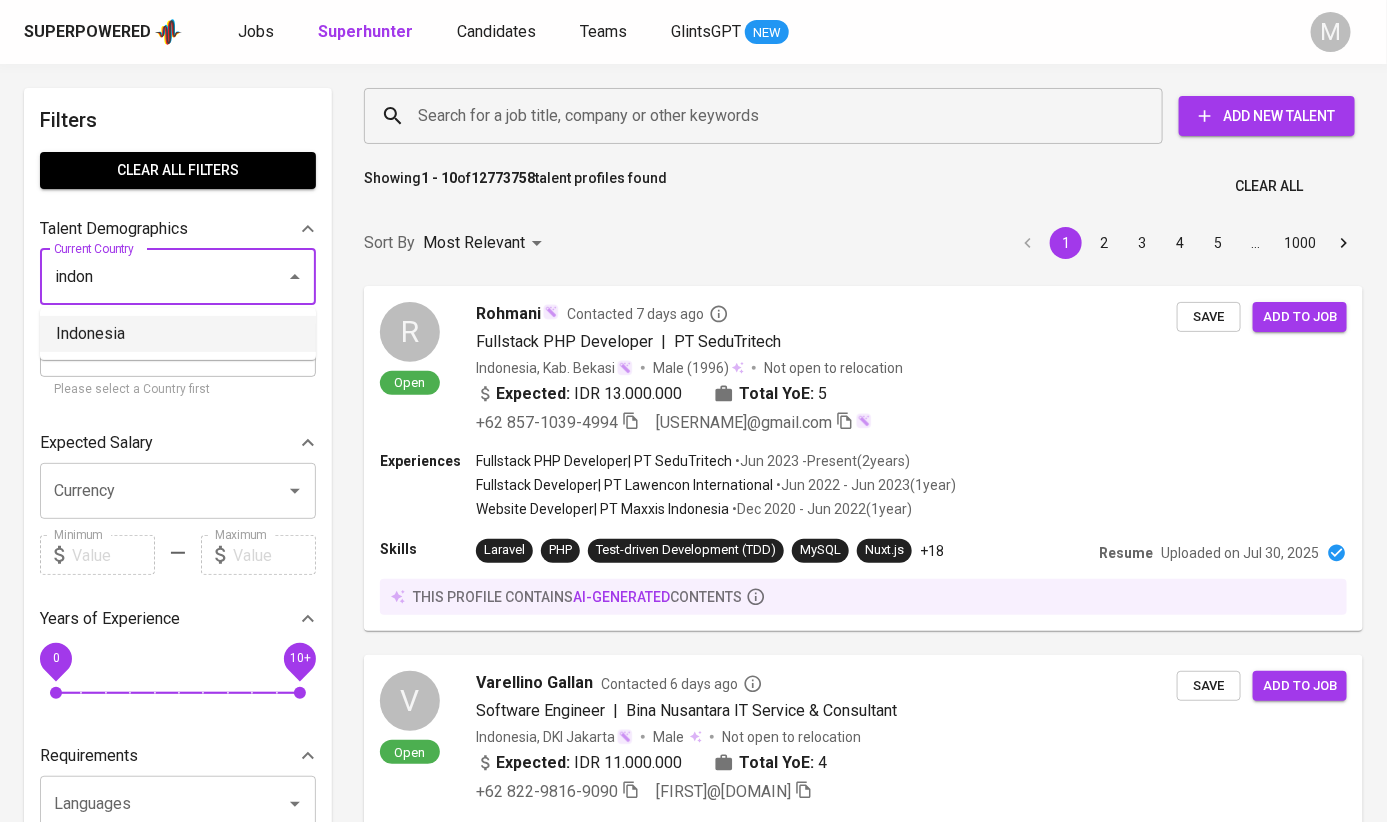 type on "Indonesia" 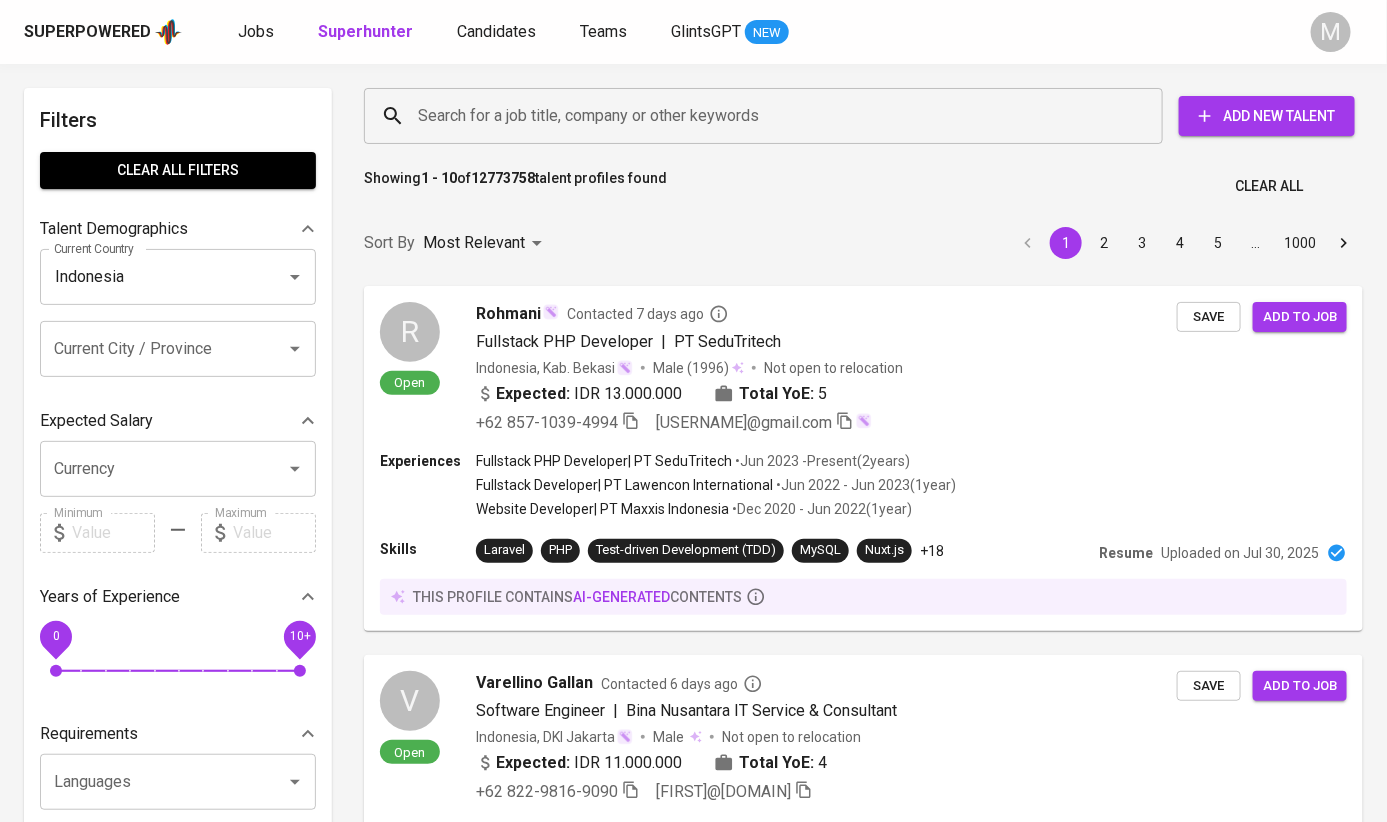 click on "Current City / Province" at bounding box center [150, 349] 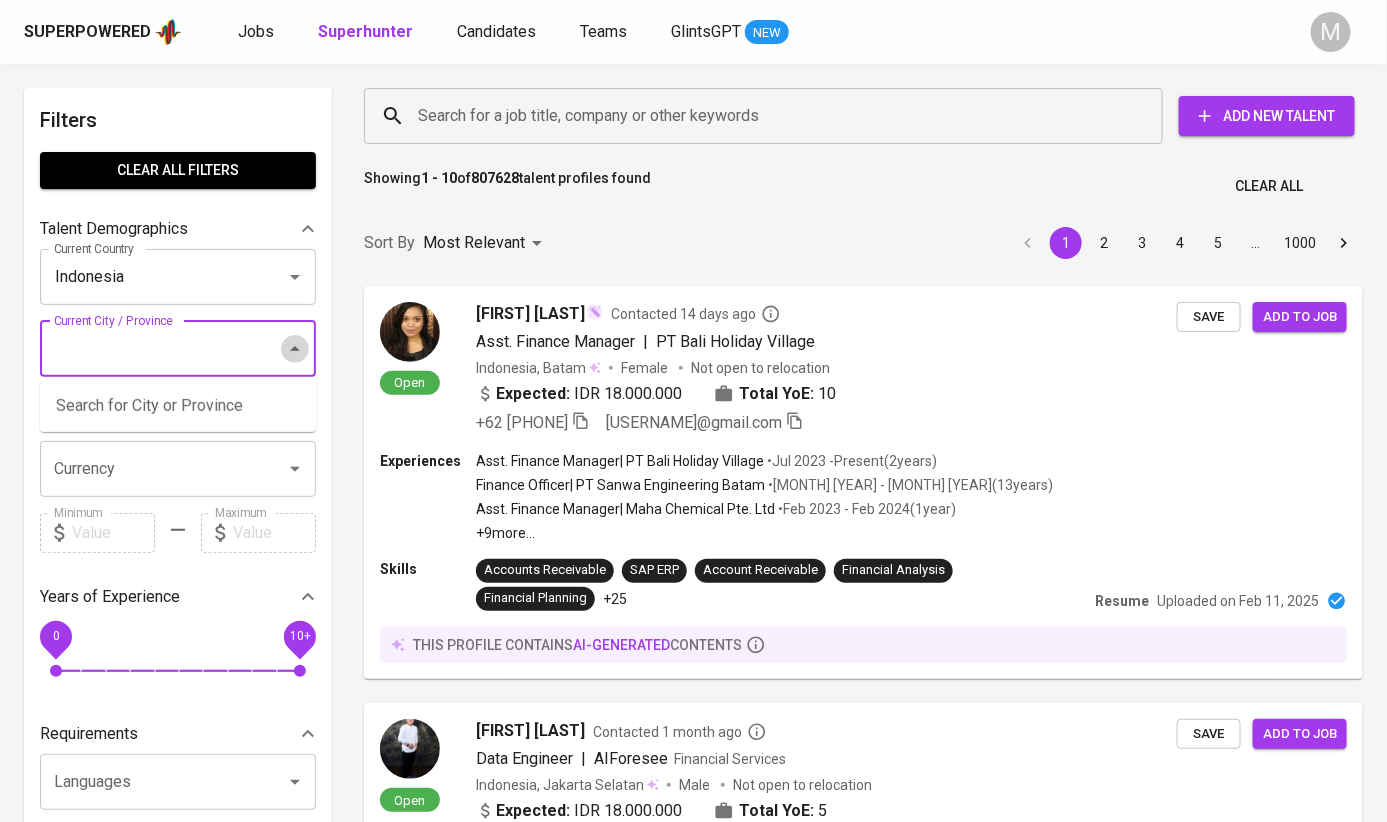click 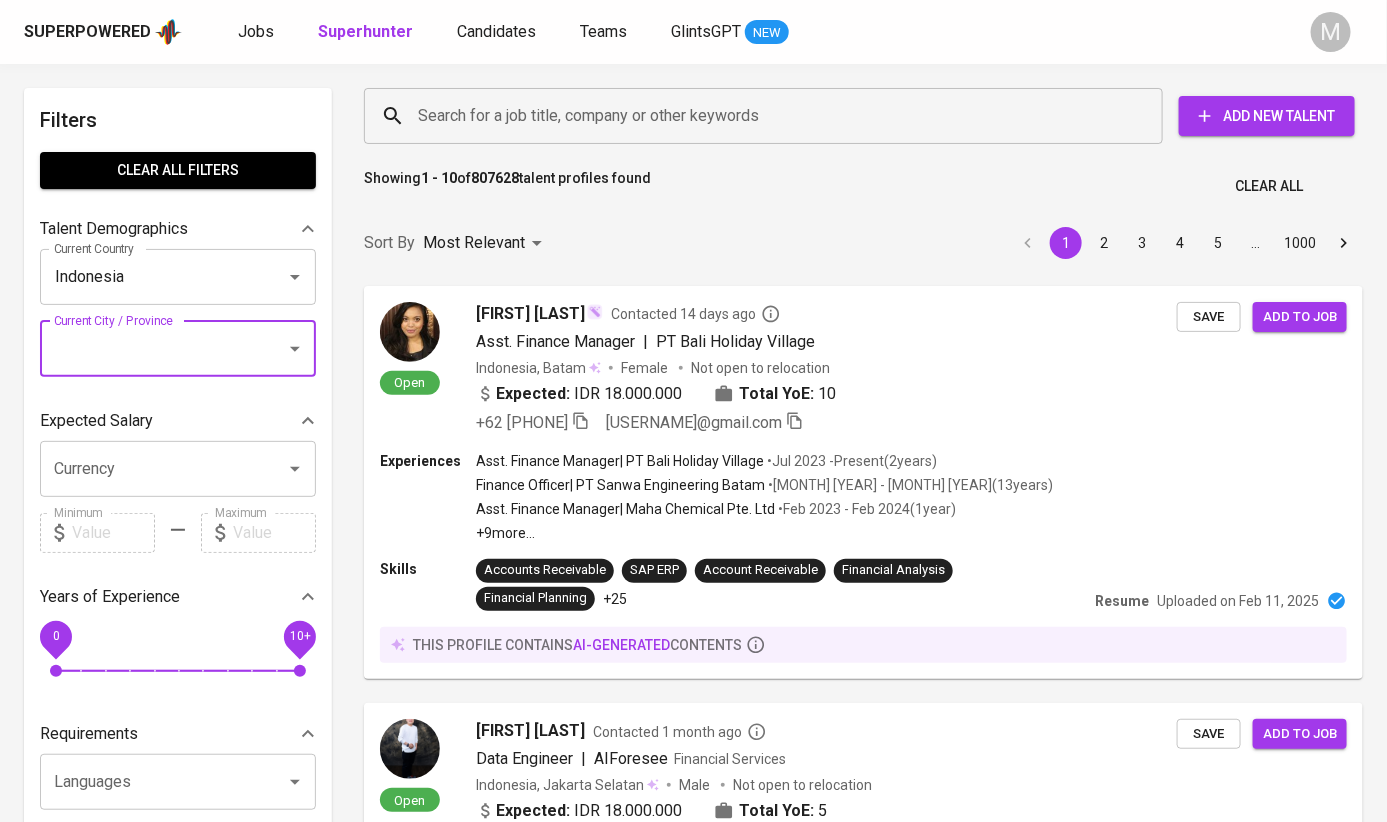 click on "Sort By Most Relevant MOST_RELEVANT 1 2 3 4 5 … 1000" at bounding box center (863, 243) 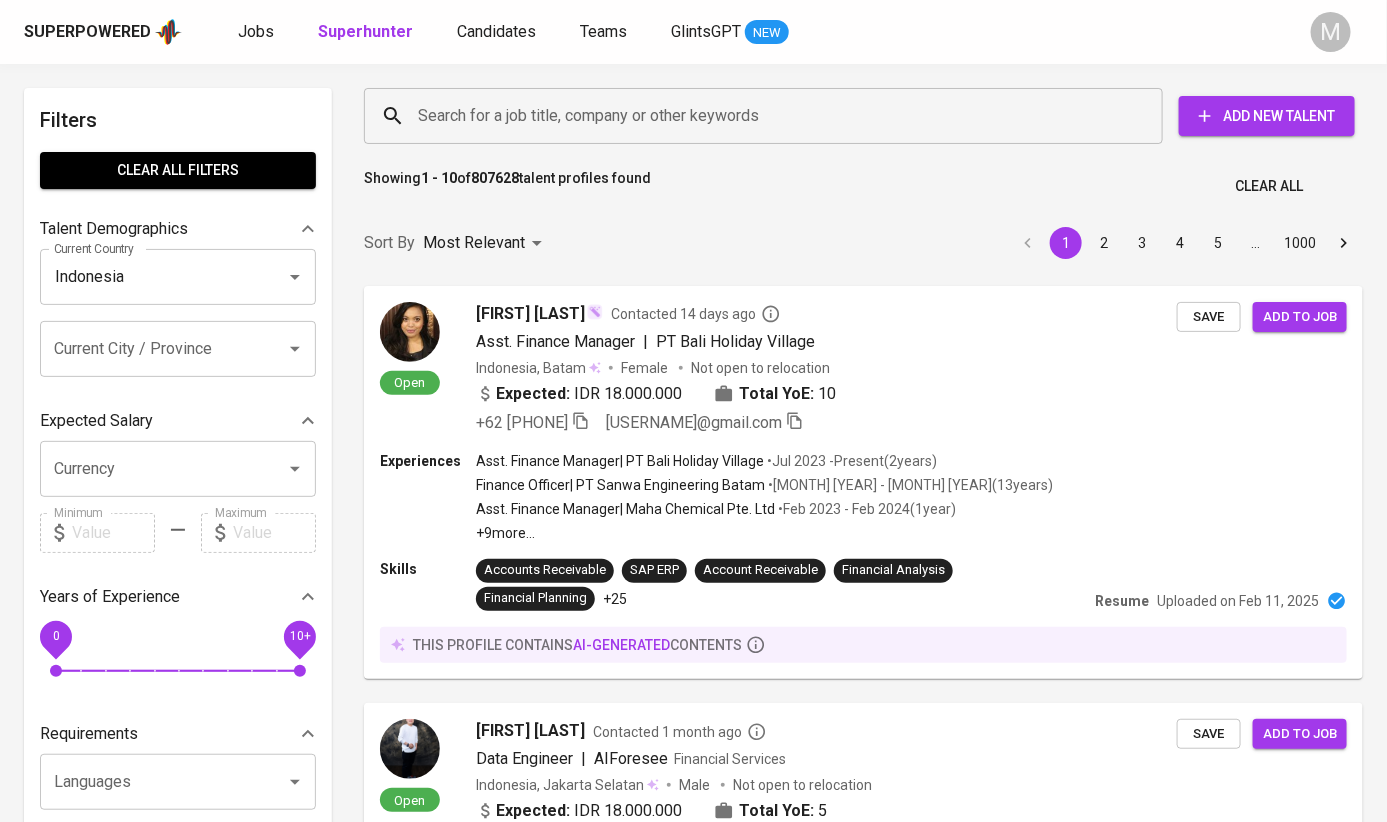 click at bounding box center [281, 469] 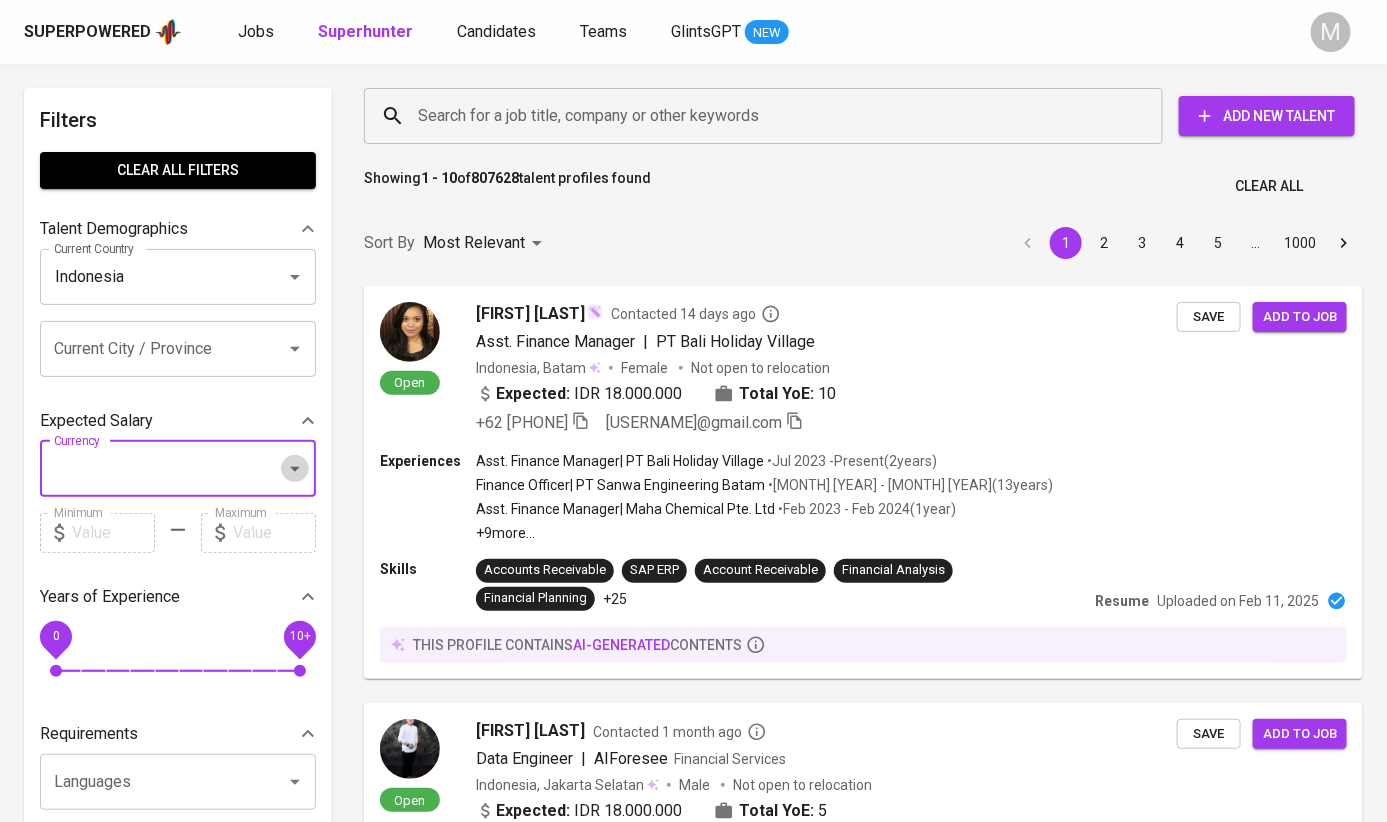 click 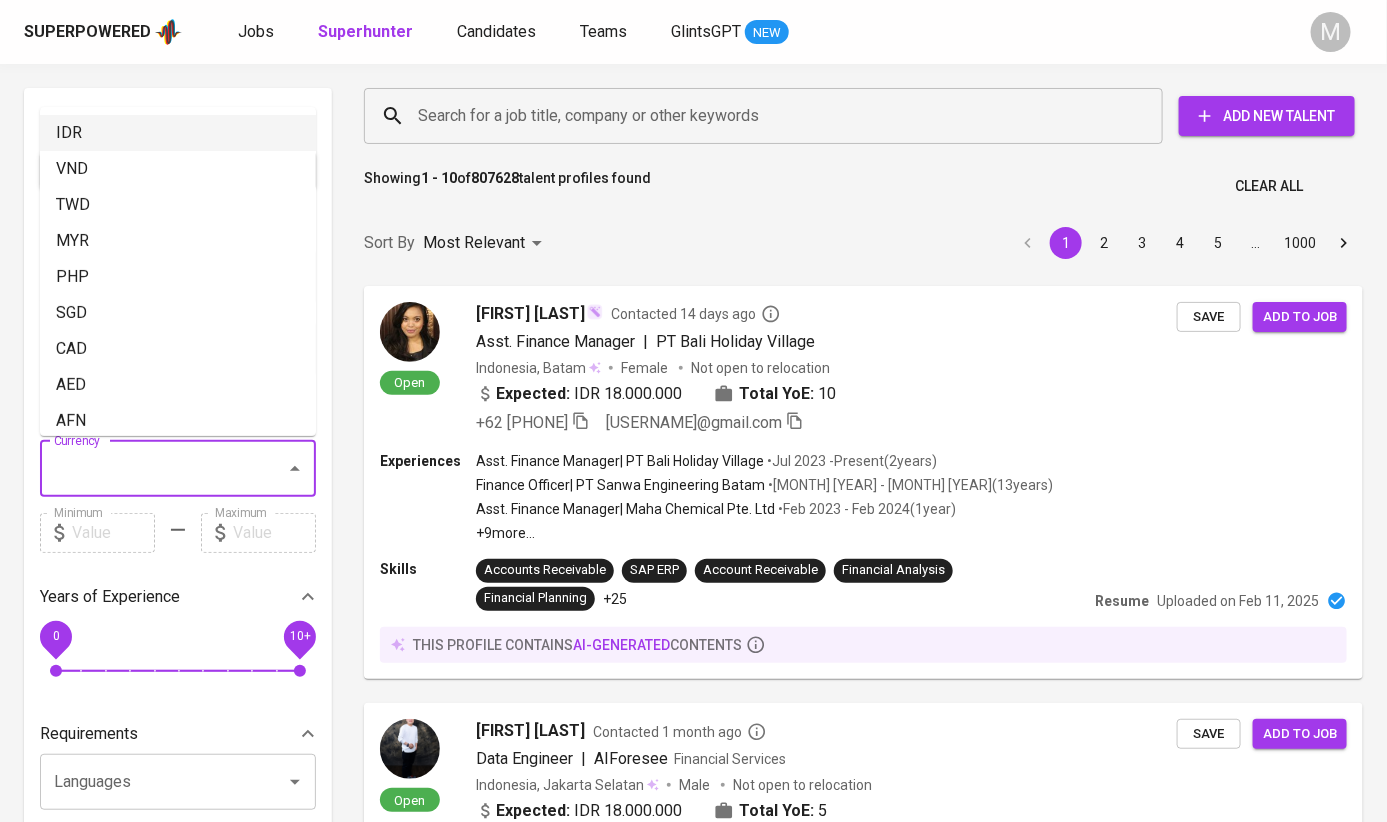 click on "Sort By Most Relevant MOST_RELEVANT 1 2 3 4 5 … 1000" at bounding box center (863, 243) 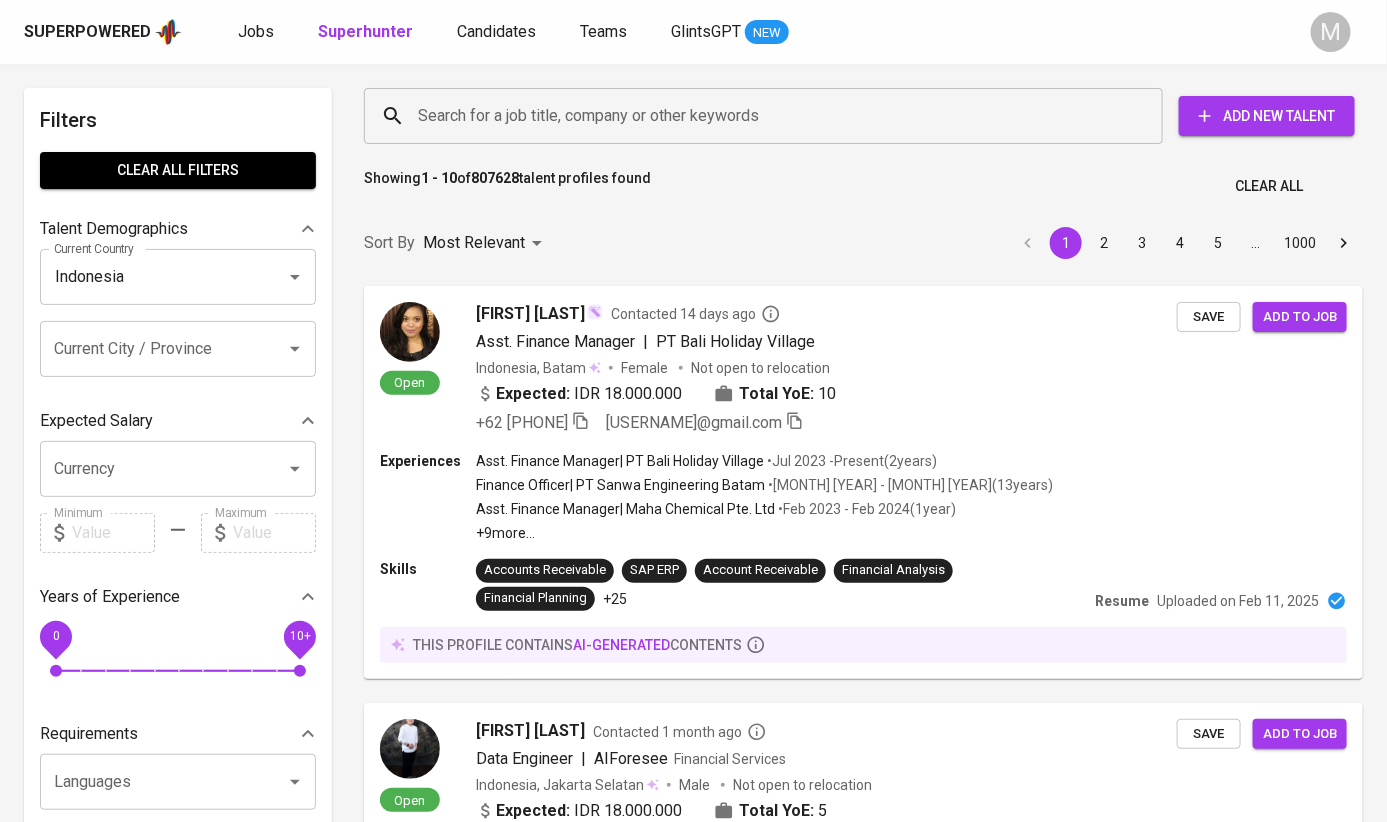 scroll, scrollTop: 499, scrollLeft: 0, axis: vertical 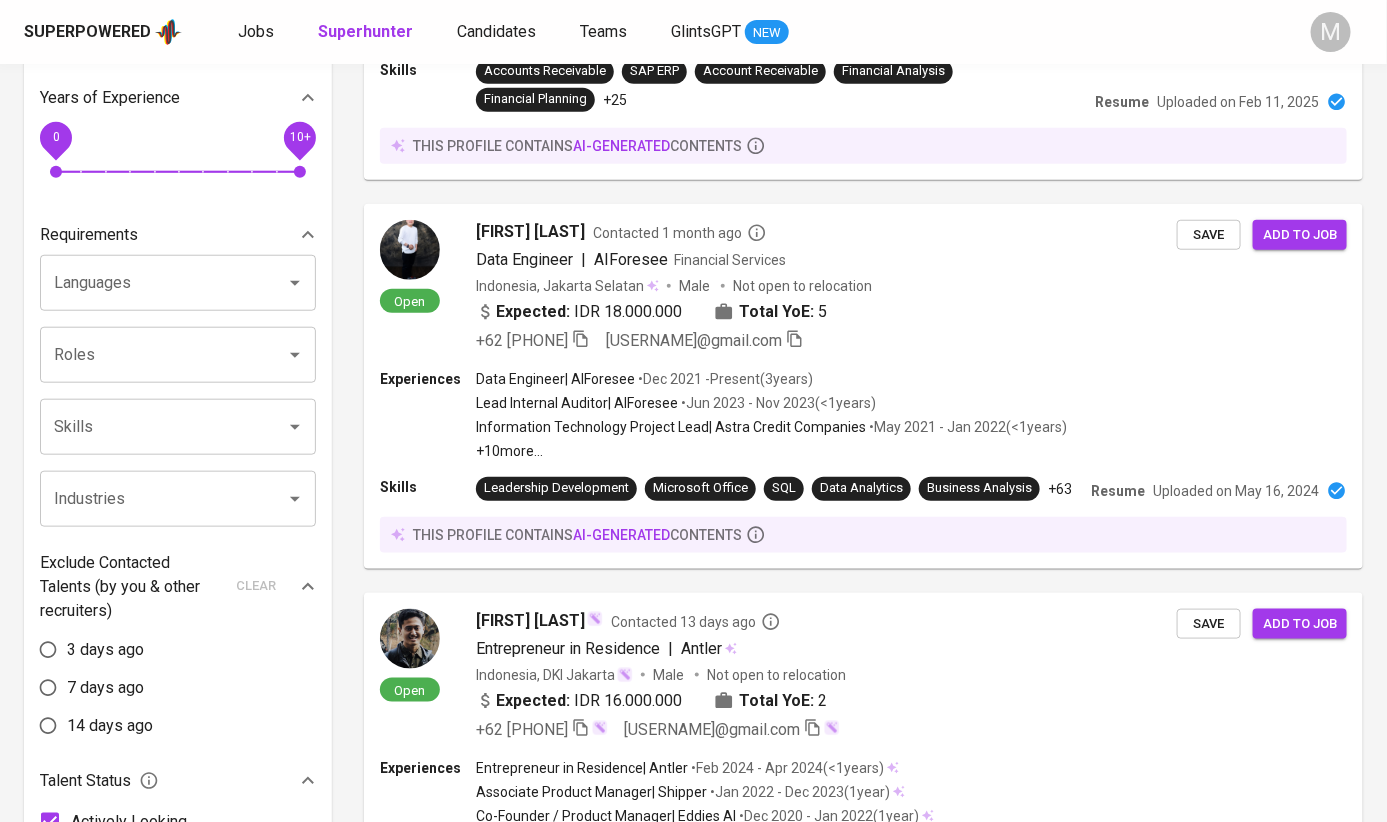 click at bounding box center [281, 355] 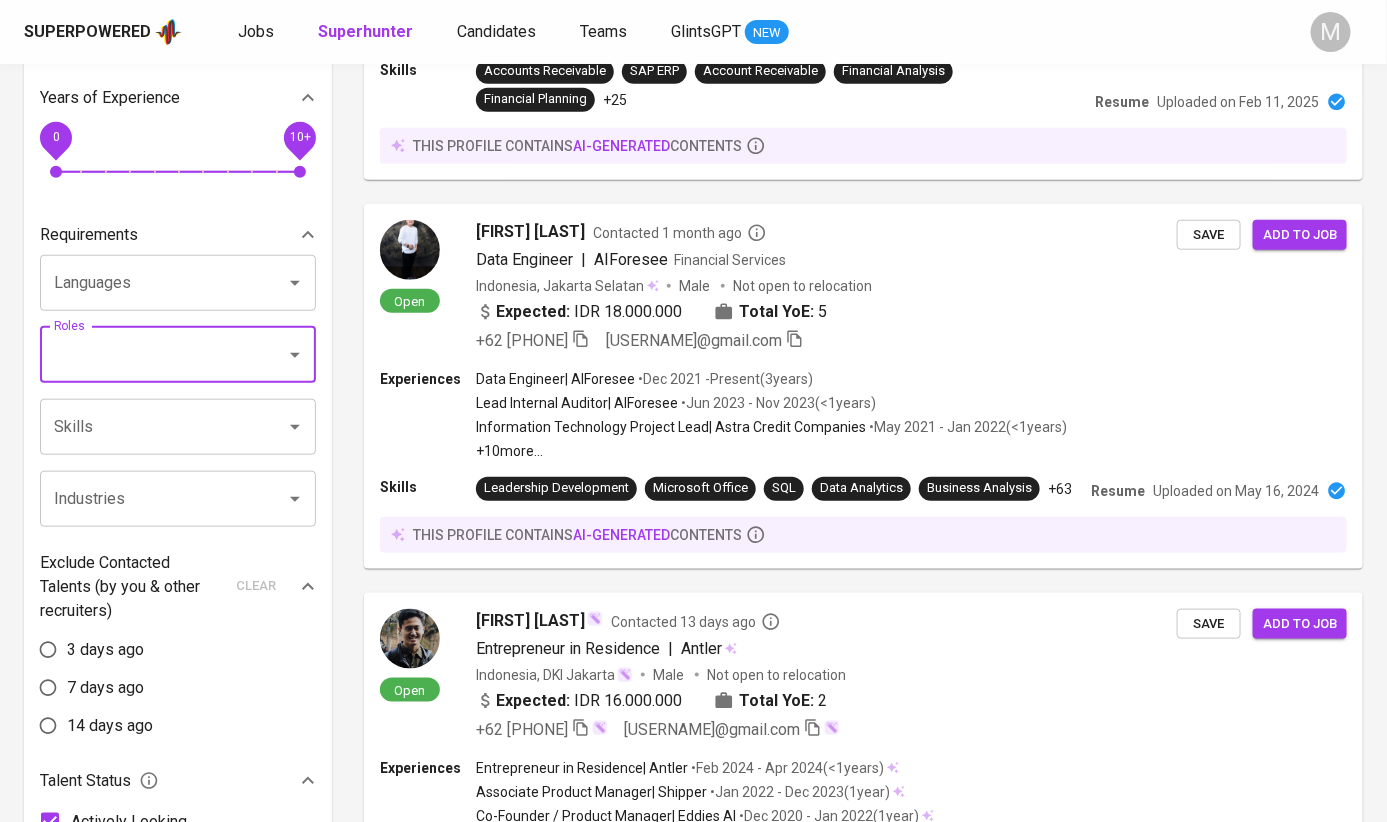 click 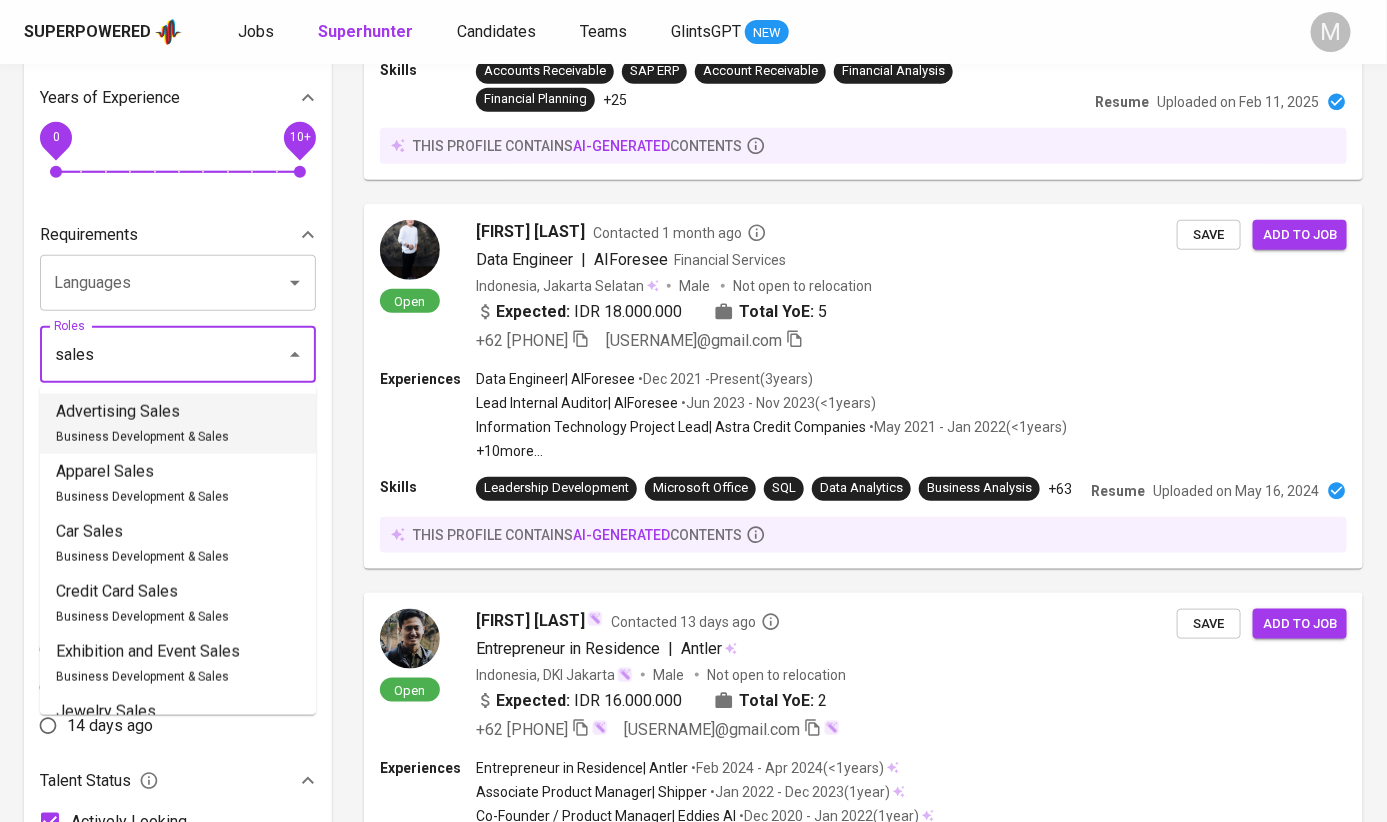 click on "Business Development & Sales" at bounding box center (142, 437) 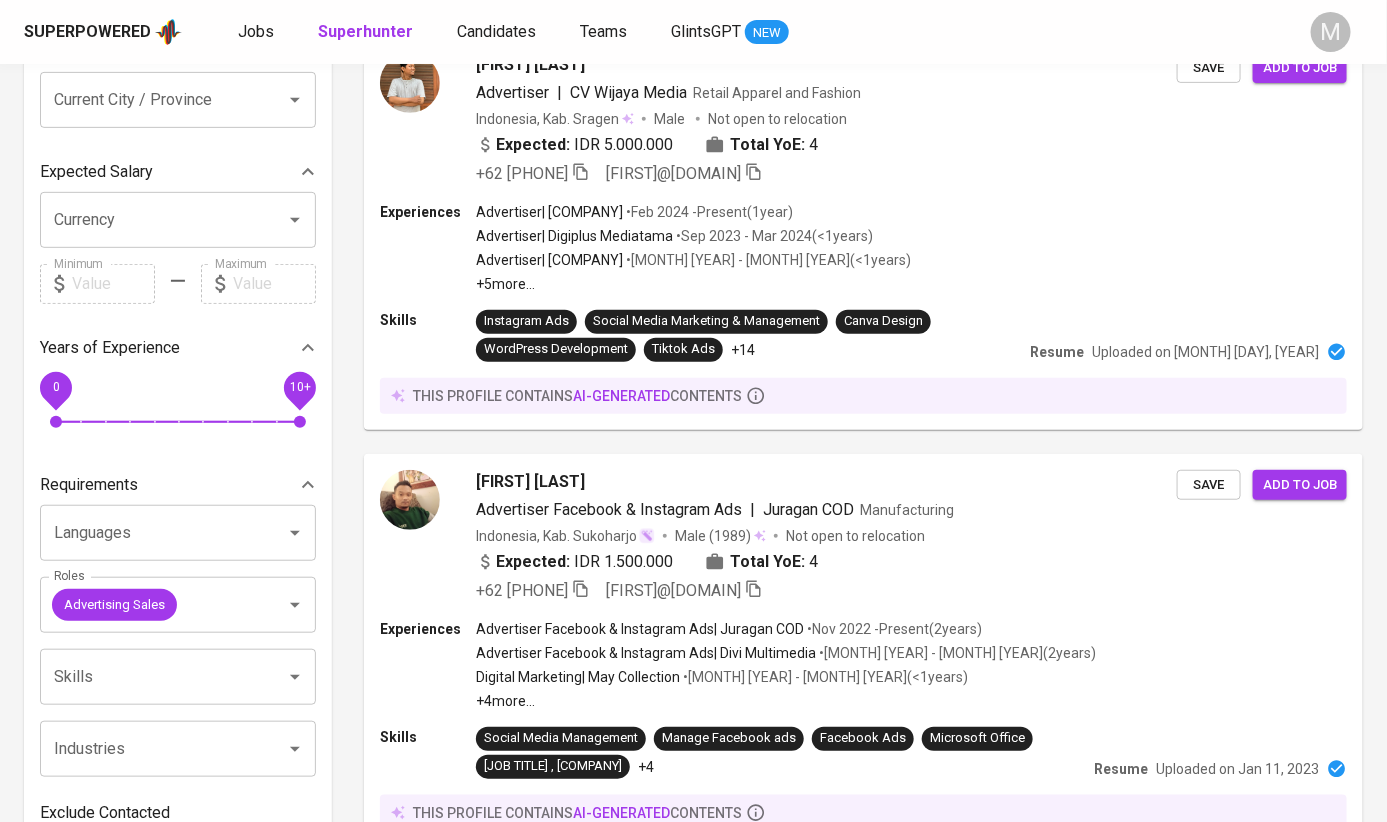 scroll, scrollTop: 375, scrollLeft: 0, axis: vertical 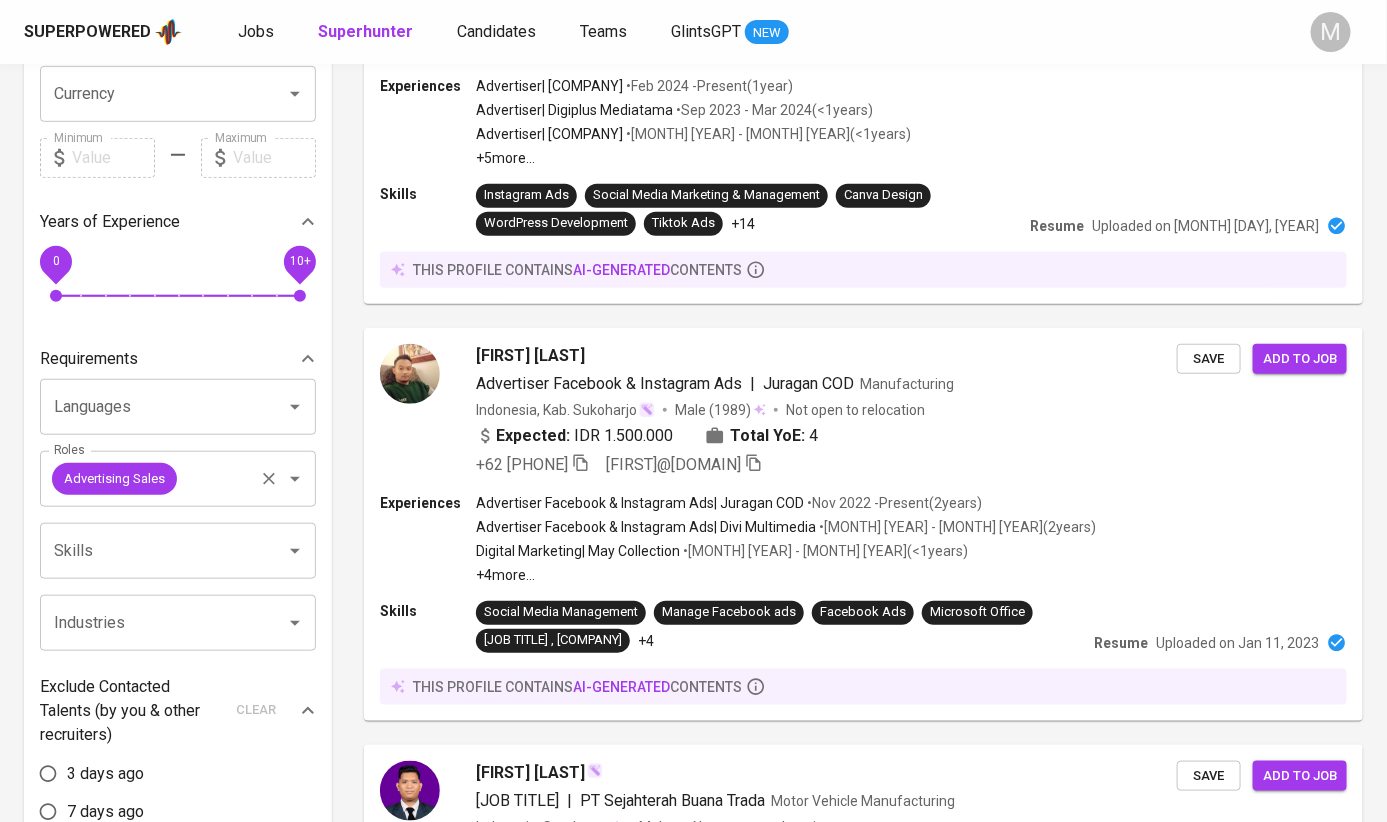 click on "Roles" at bounding box center [215, 479] 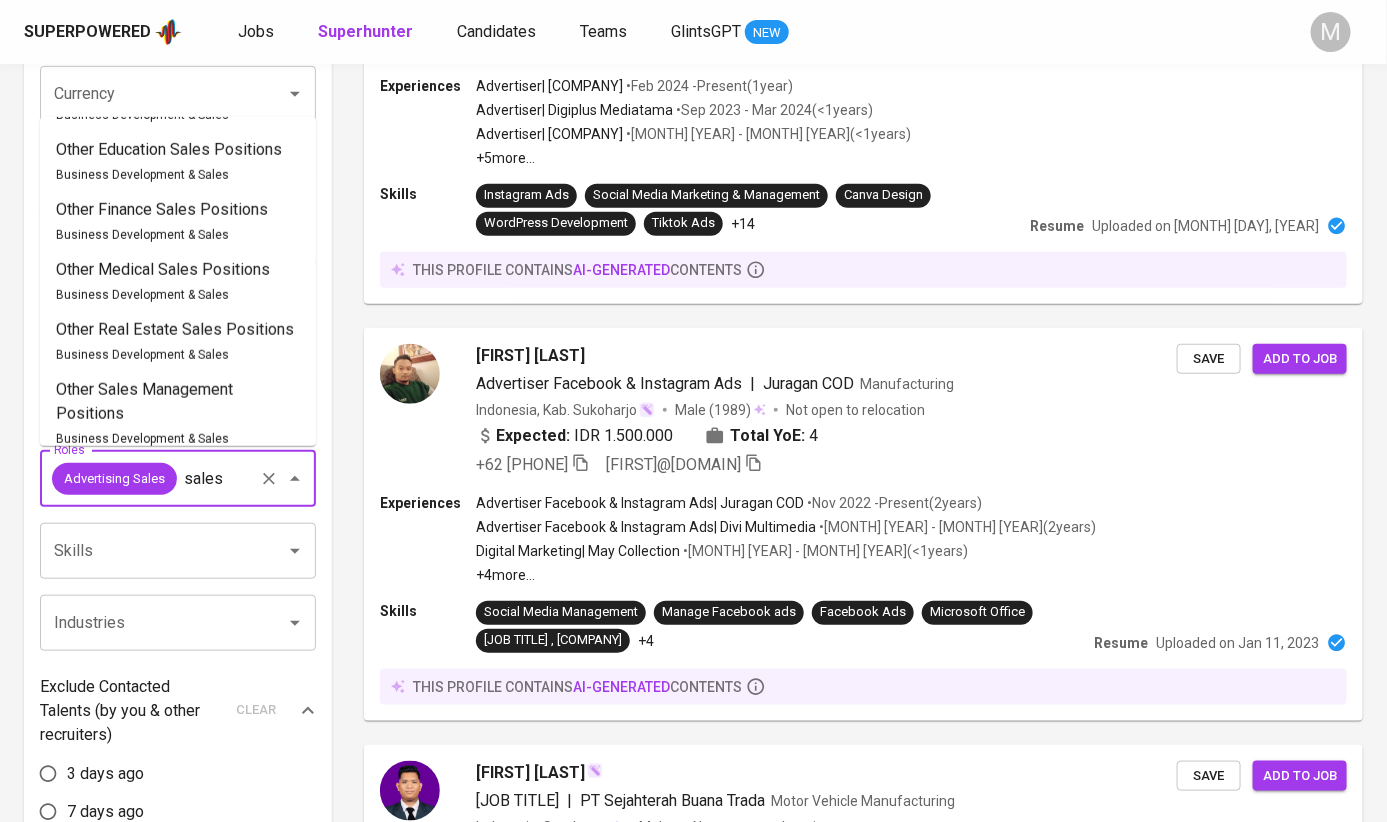 scroll, scrollTop: 586, scrollLeft: 0, axis: vertical 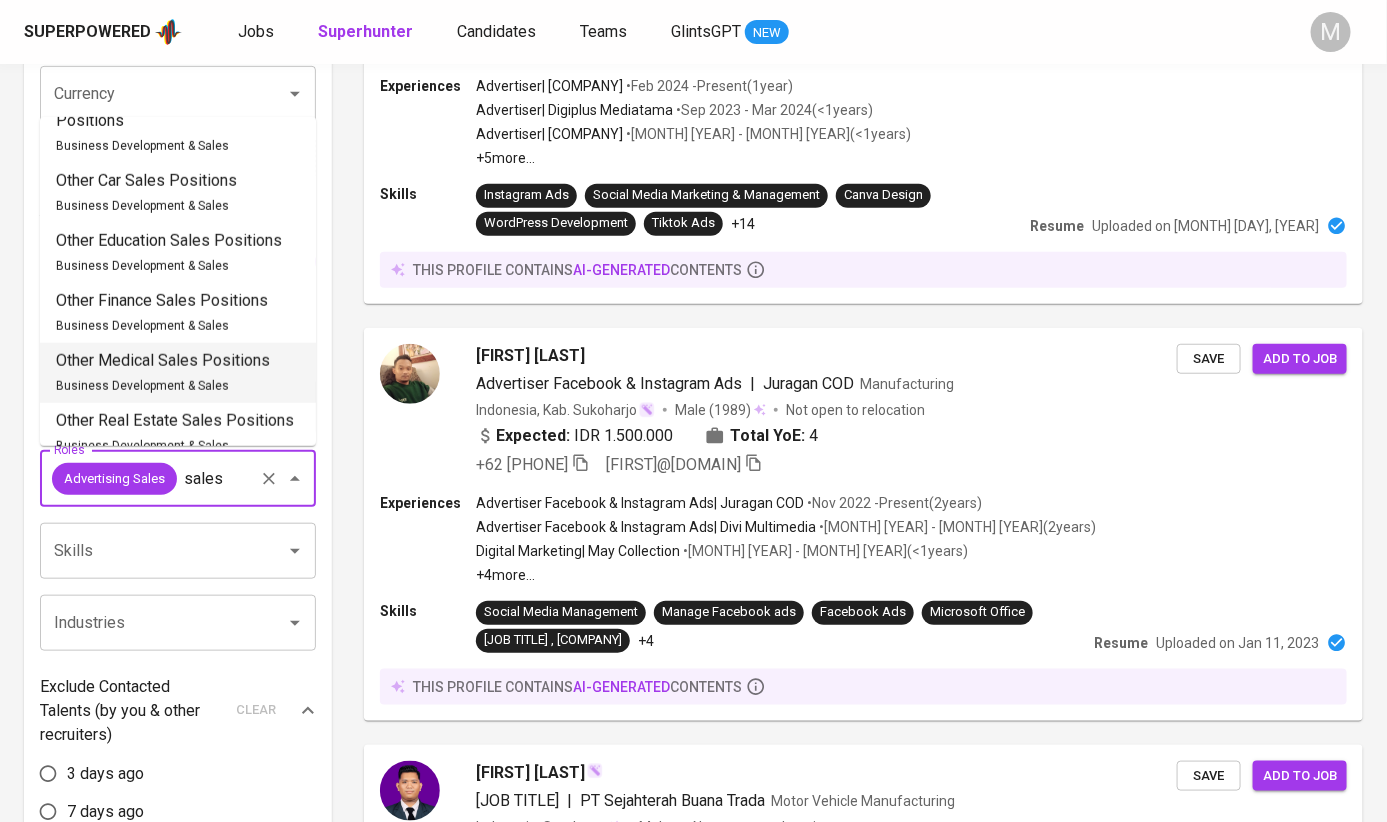 type on "sales" 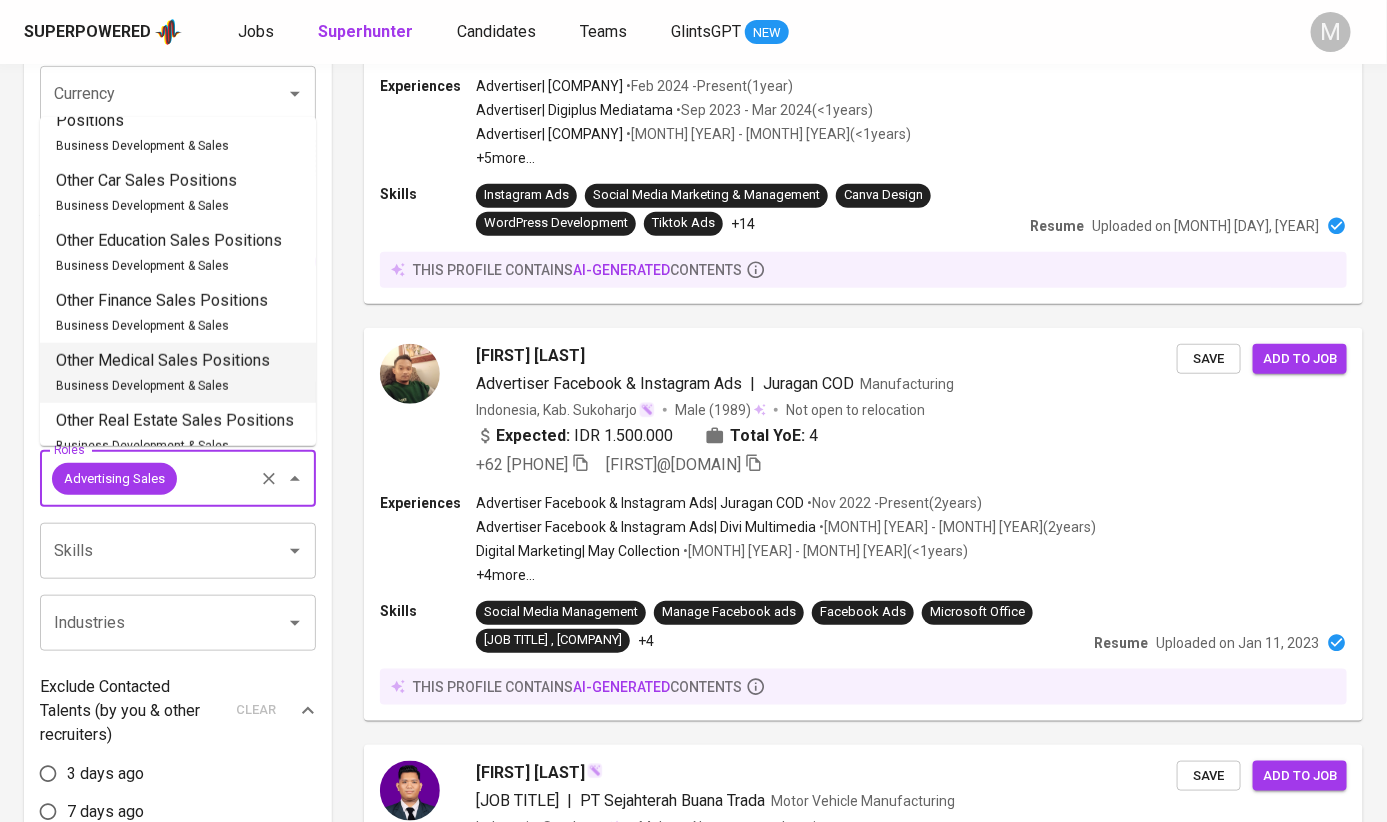 click on "Filters Clear All filters Talent Demographics Current Country Indonesia Current Country Current City / Province Current City / Province Expected Salary Currency Currency Minimum Minimum Maximum Maximum Years of Experience 0 10+ Requirements Languages Languages Roles Advertising Sales Roles Skills Skills Industries Industries Exclude Contacted Talents (by you & other recruiters) clear 3 days ago 7 days ago 14 days ago Talent Status Actively Looking Open to Opportunities Not Open to Opportunities Gender Male Female Talent Profile Contains Phone Number Resume Search for a job title, company or other keywords Search for a job title, company or other keywords Add New Talent Showing  1 - 10  of  171  talent profiles found Clear All Sort By Most Relevant MOST_RELEVANT 1 2 3 4 5 … 18 Anhari Abdullah Advertiser | CV Wijaya Media Retail Apparel and Fashion Indonesia, Kab. Sragen Male   Not open to relocation Expected:   IDR 5.000.000 Total YoE:   4 +62 822-2865-8820   anharzone@gmail.com   Save Add to job   1" at bounding box center (693, 1851) 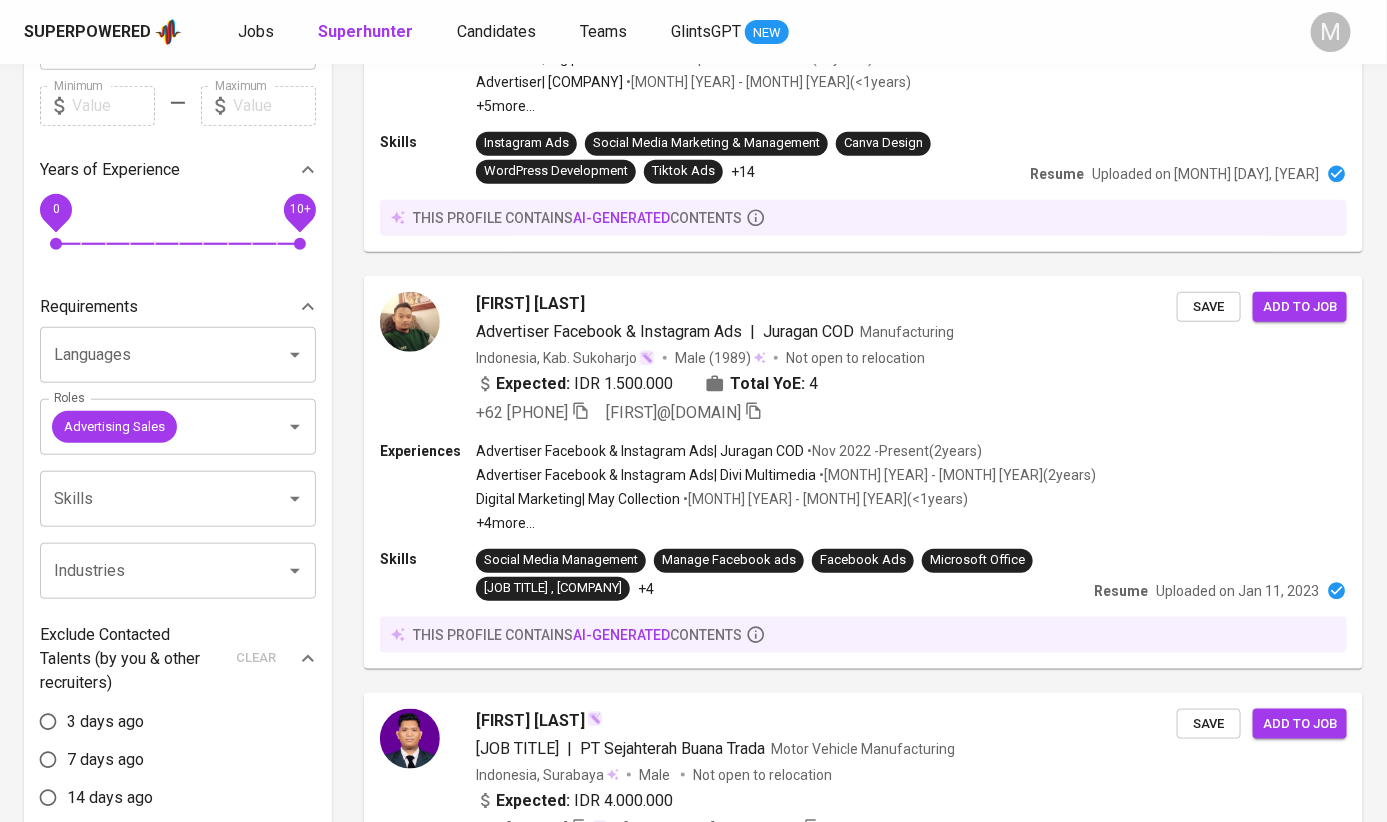 scroll, scrollTop: 0, scrollLeft: 0, axis: both 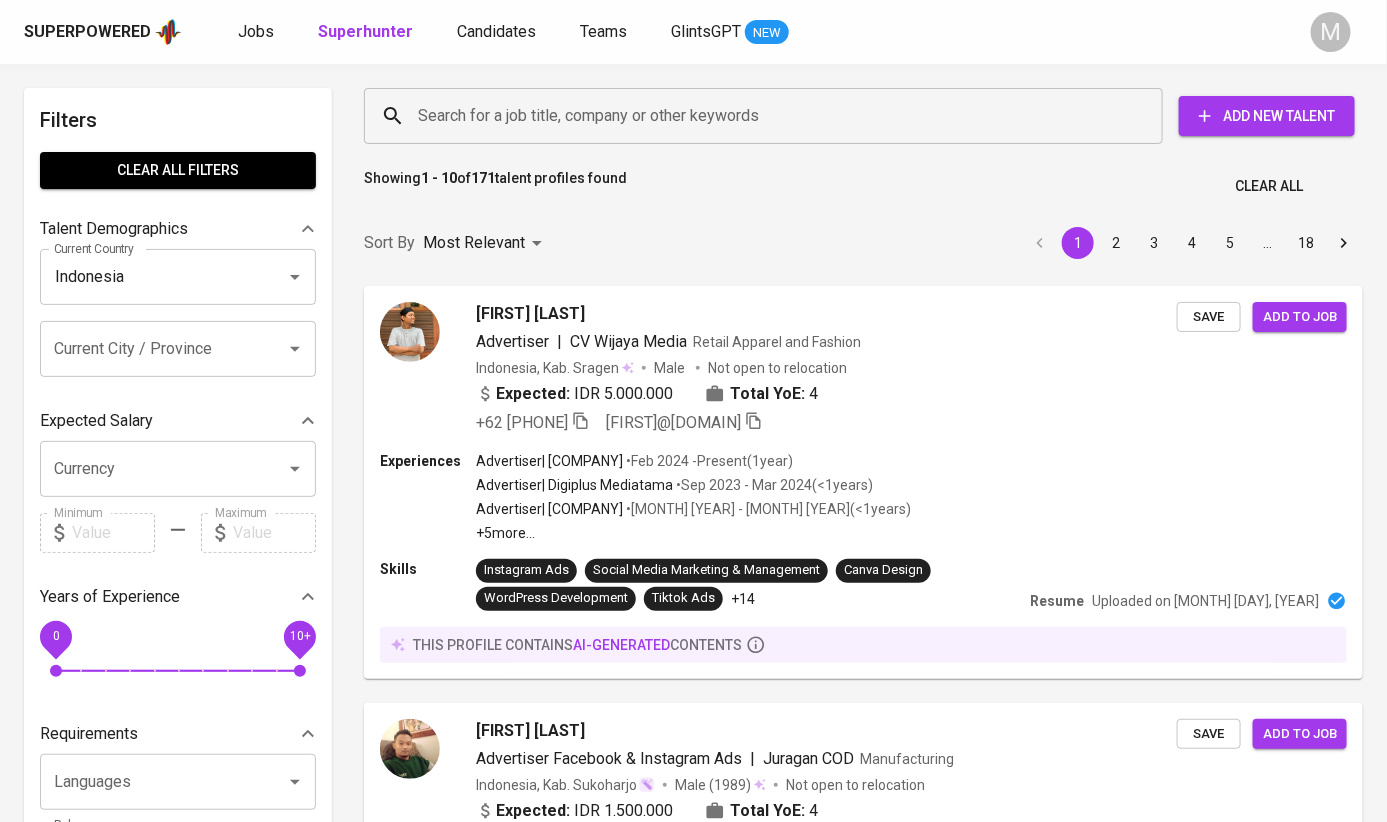 click on "Current City / Province" at bounding box center (150, 349) 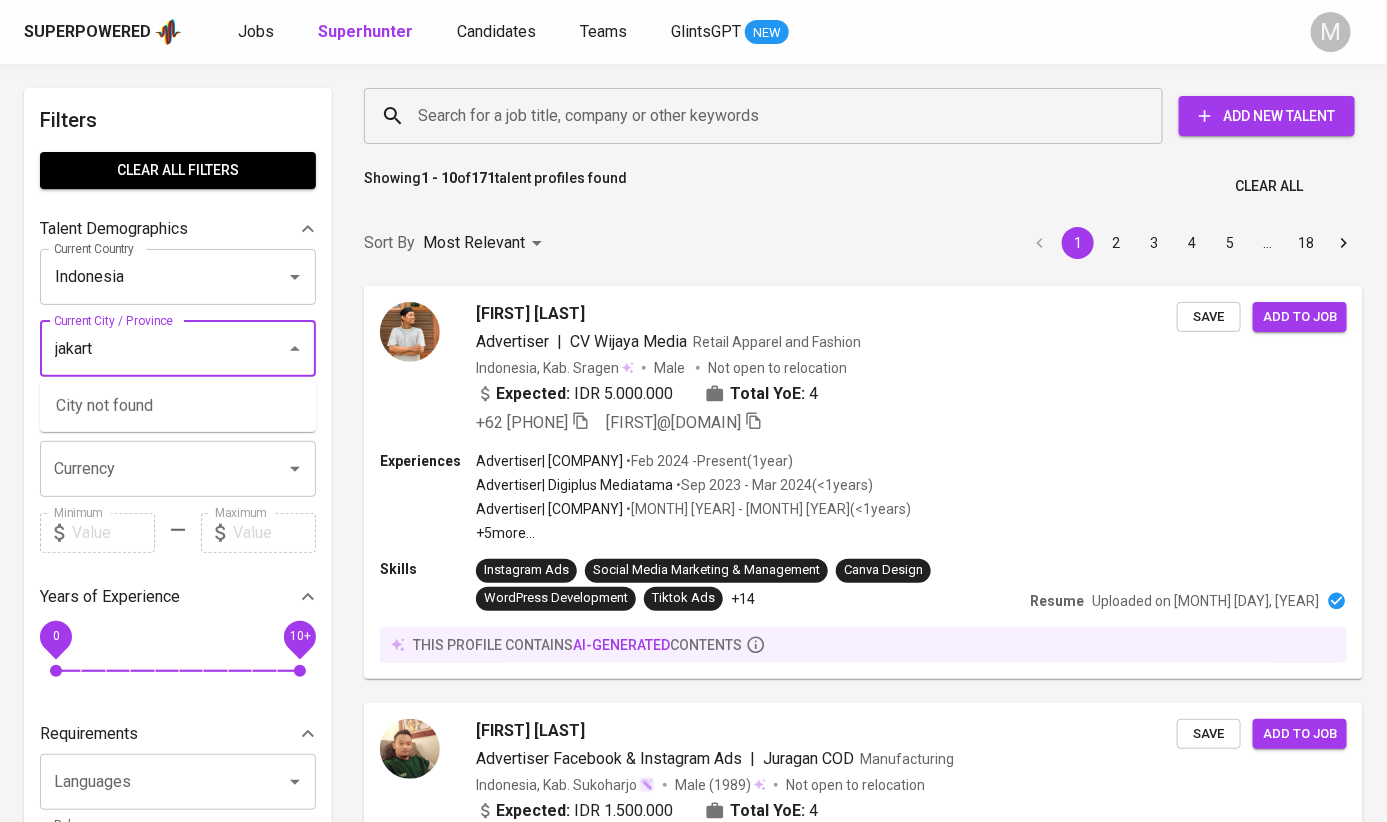 type on "jakarta" 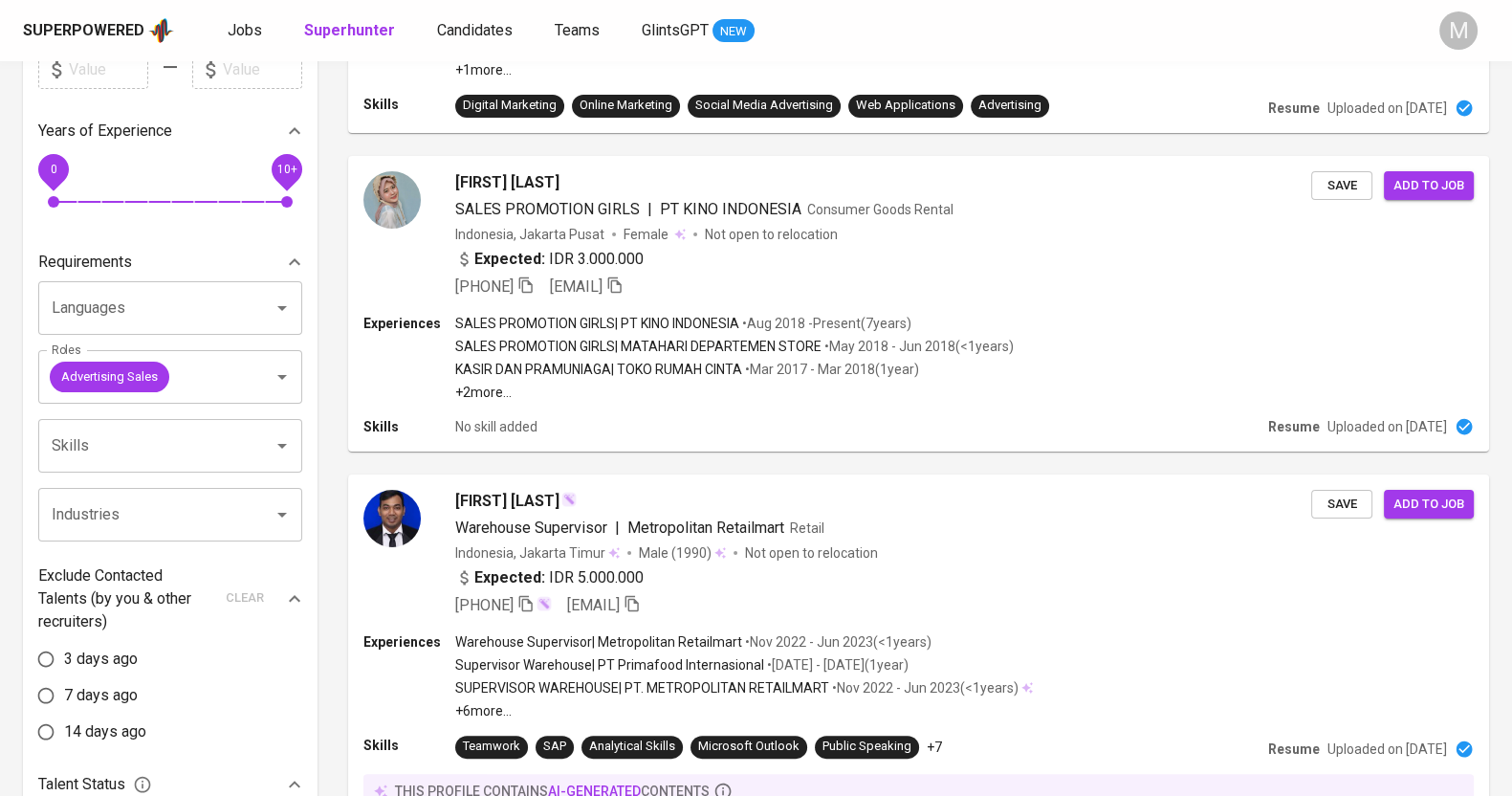scroll, scrollTop: 598, scrollLeft: 0, axis: vertical 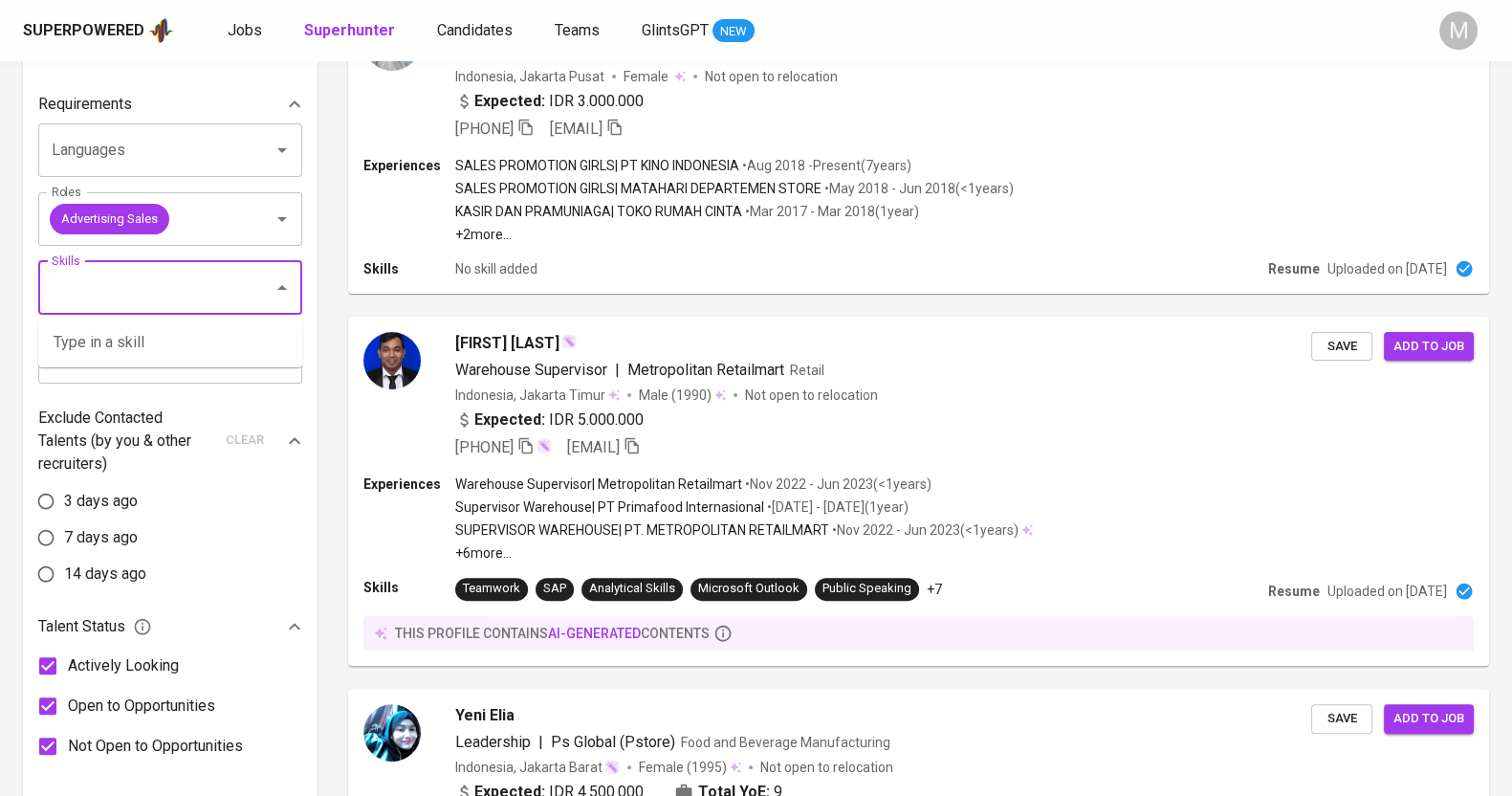 click on "Skills" at bounding box center [143, 288] 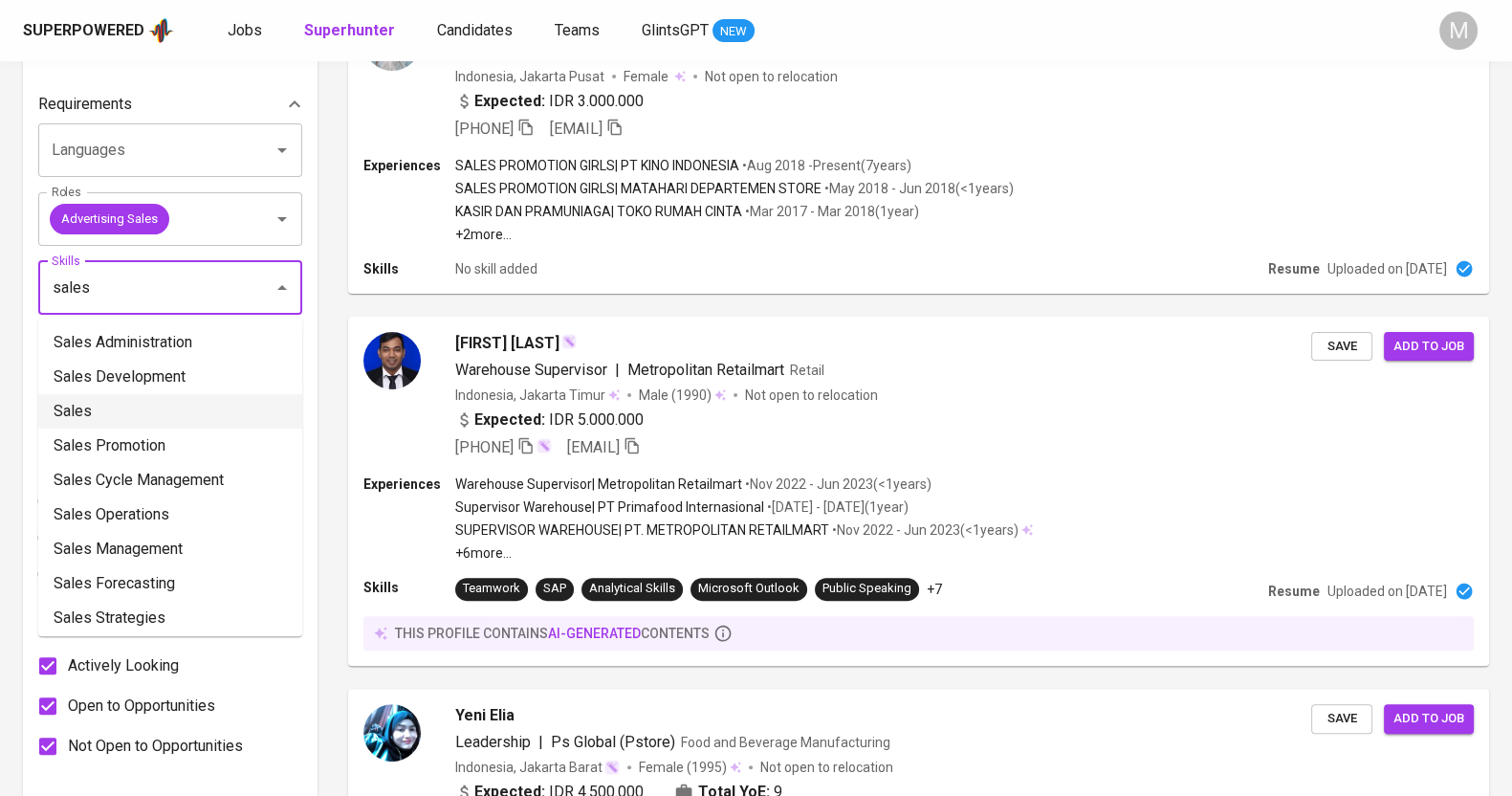 click on "Sales" at bounding box center [170, 411] 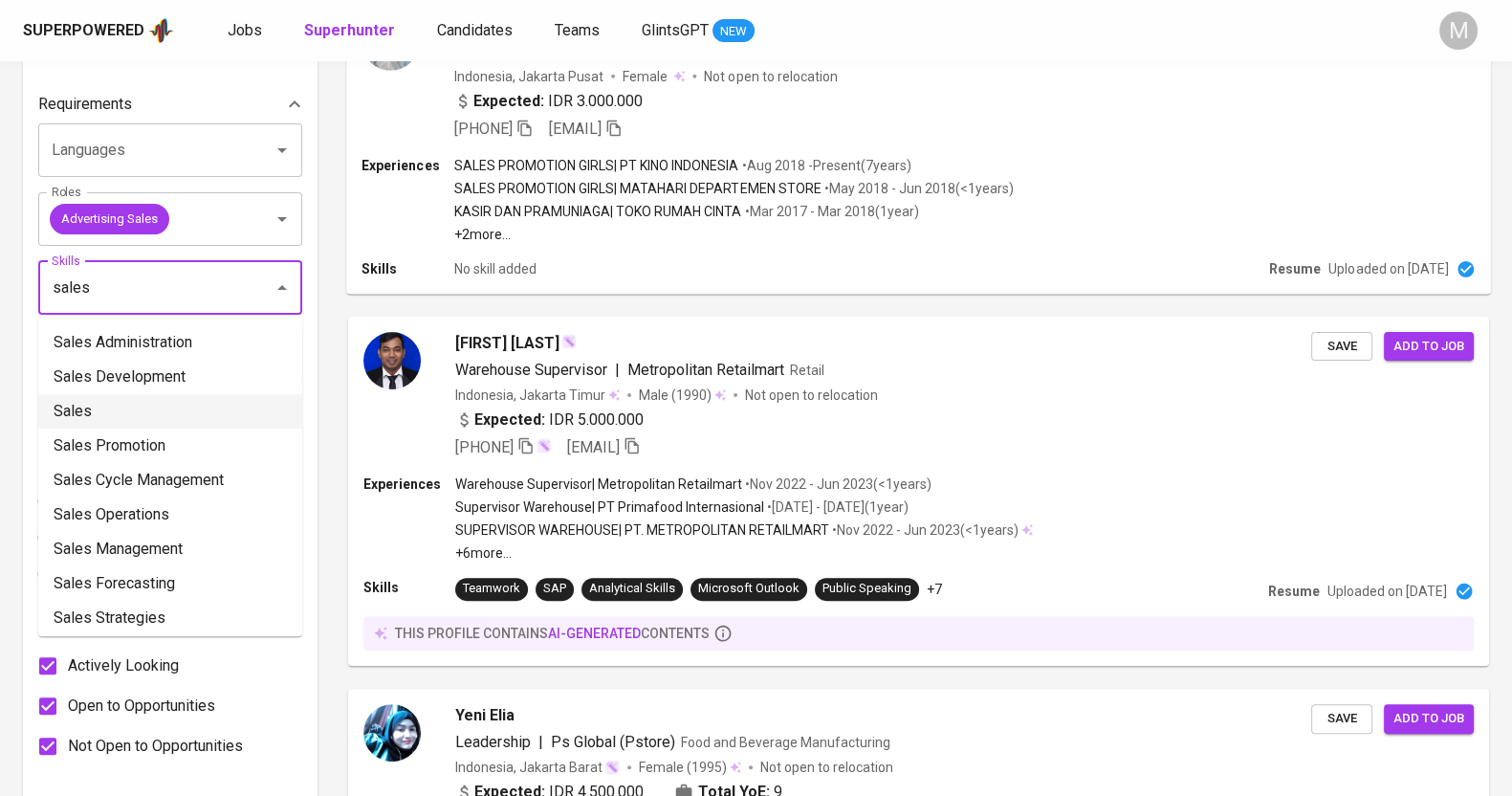 type 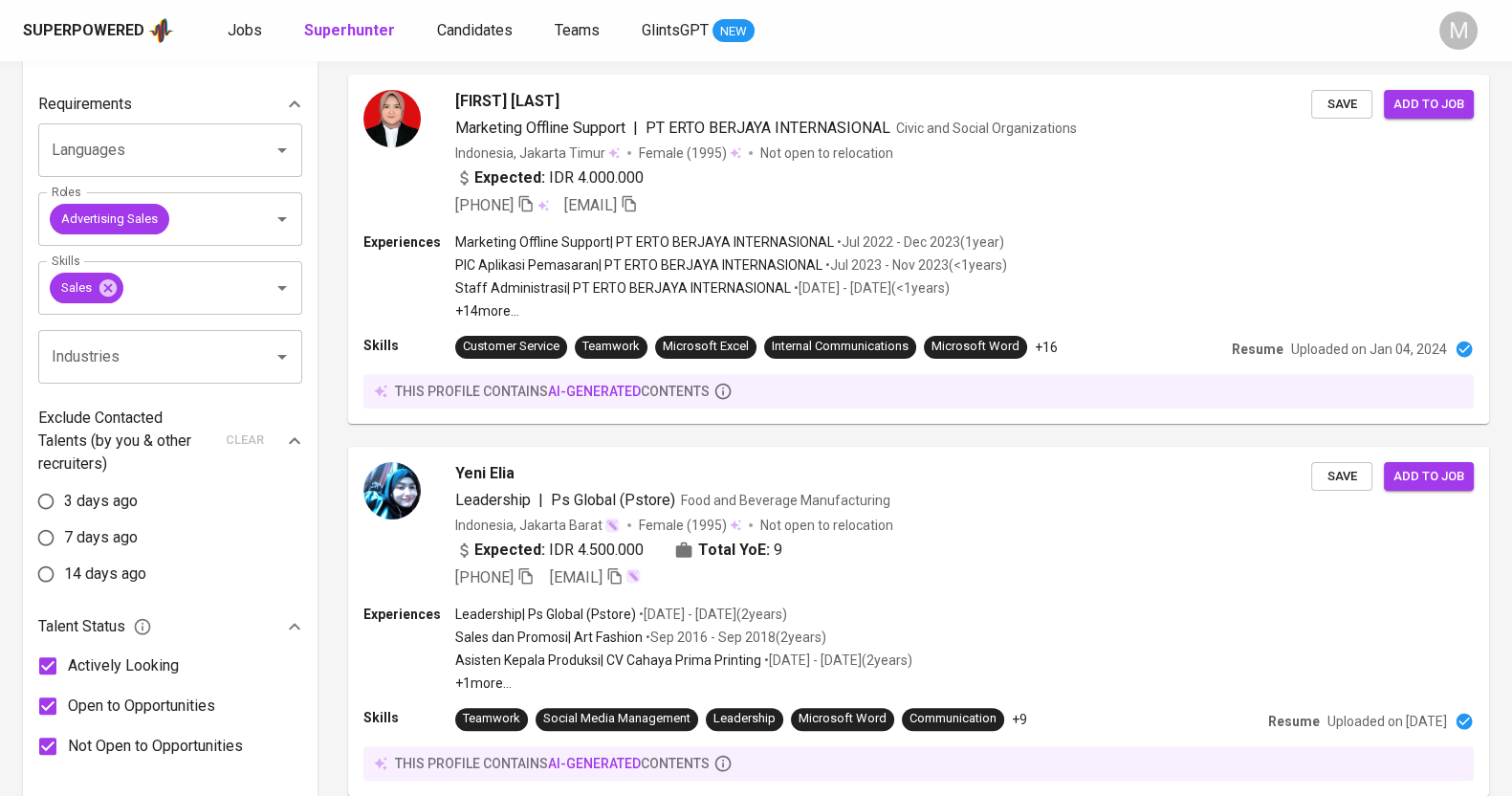 click at bounding box center [269, 357] 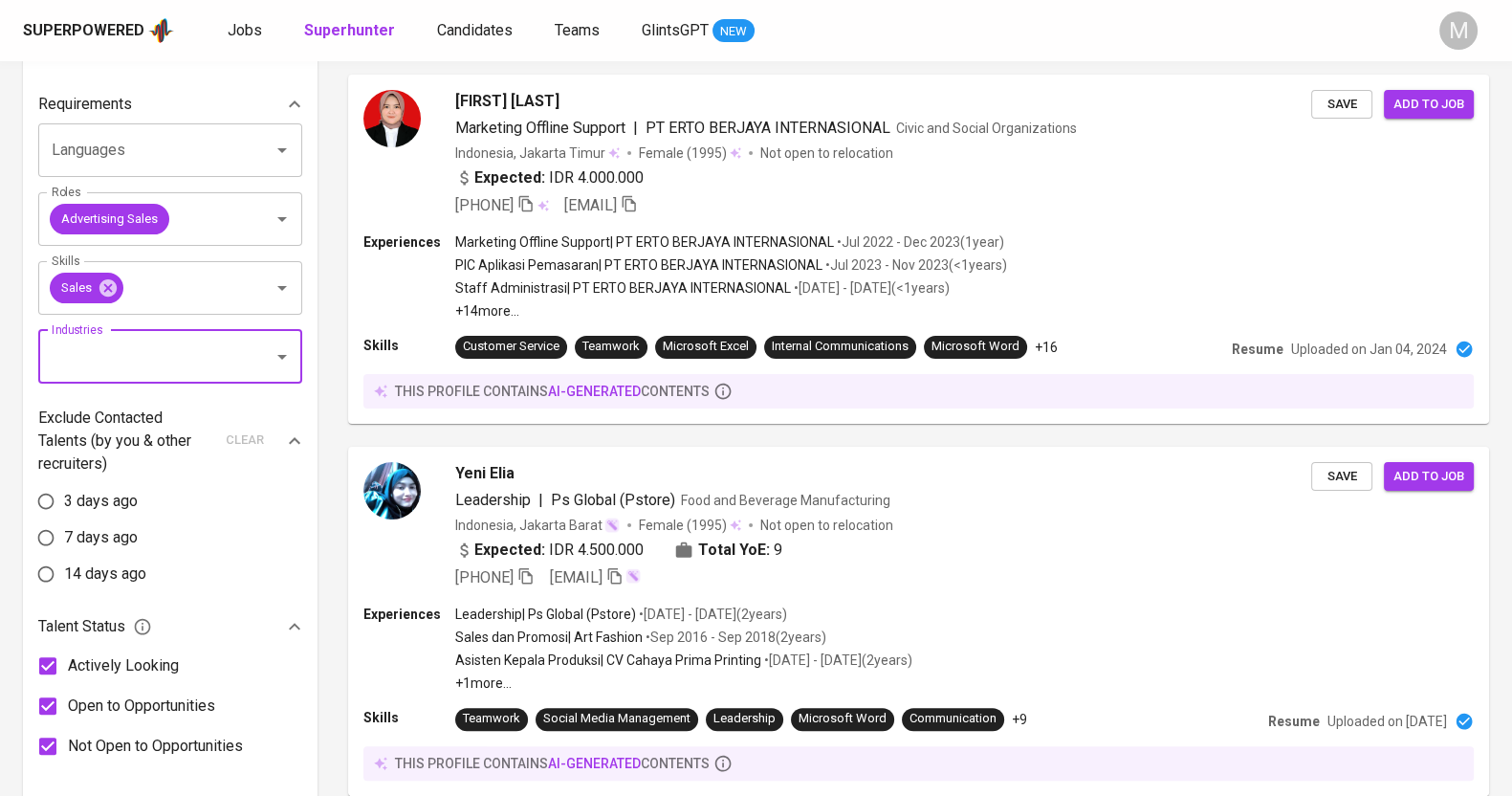 click on "Filters Clear All filters Talent Demographics Current Country Indonesia Current Country Current City / Province DKI Jakarta Current City / Province Expected Salary Currency Currency Minimum Minimum Maximum Maximum Years of Experience 0 10+ Requirements Languages Languages Roles Advertising Sales Roles Skills Sales Skills Industries Industries Exclude Contacted Talents (by you & otherRecruiters) clear [DATE] [DATE] [DATE] Talent Status Actively Looking Open to Opportunities Not Open to Opportunities Gender Male Female Talent Profile Contains Phone Number Resume Search for a job title, company or other keywords Search for a job title, company or other keywords Add New Talent Showing 1 - 3 of 3 talent profiles found Clear All Sort By Most Relevant MOST_RELEVANT 1 Open [FIRST] [LAST] [TITLE] | [COMPANY] [COUNTRY], [CITY] [GENDER] Not open to relocation Expected: IDR [NUMBER] Total YoE: [NUMBER] [PHONE] Save Add to job" at bounding box center (756, 264) 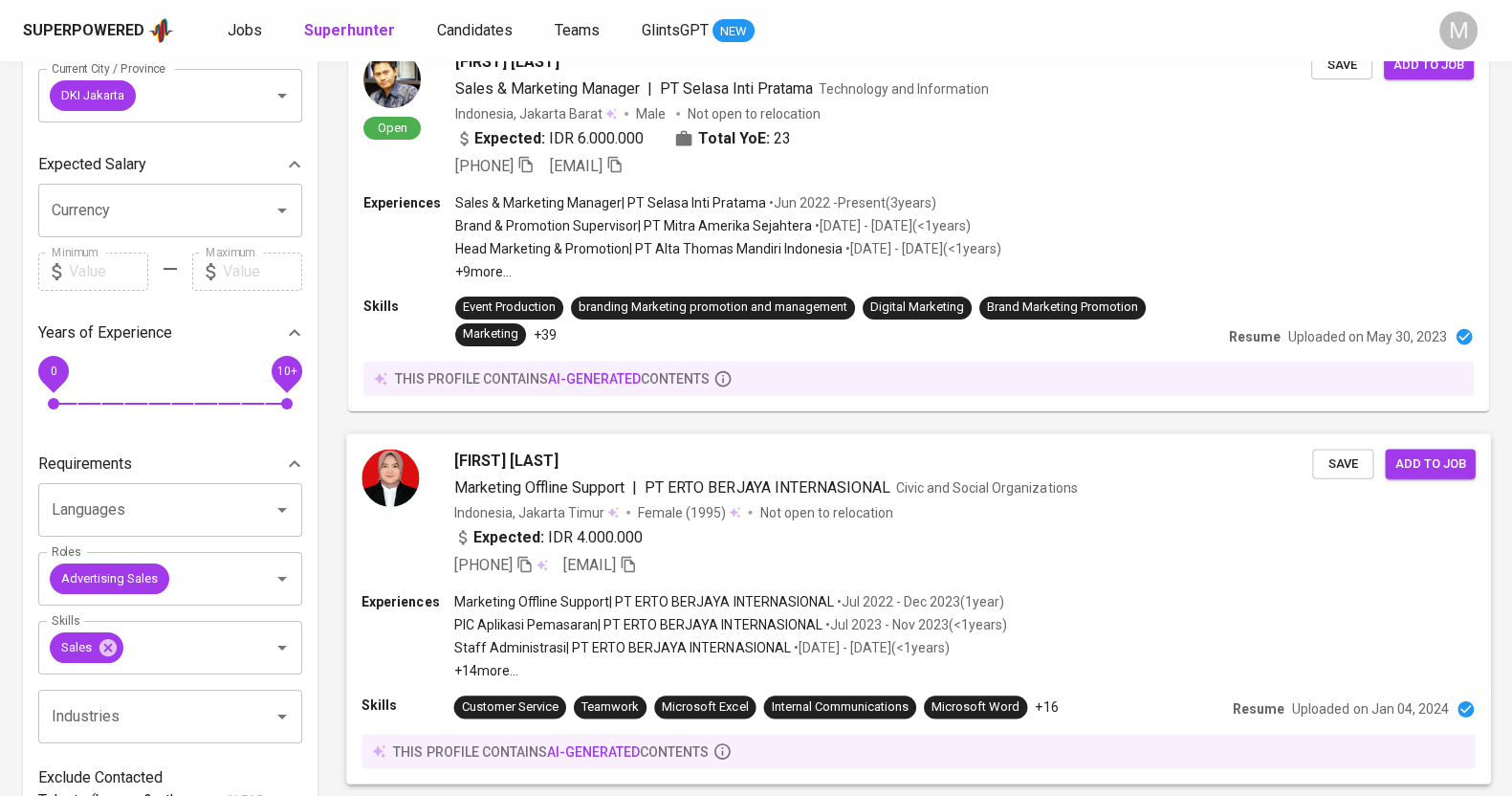 scroll, scrollTop: 0, scrollLeft: 0, axis: both 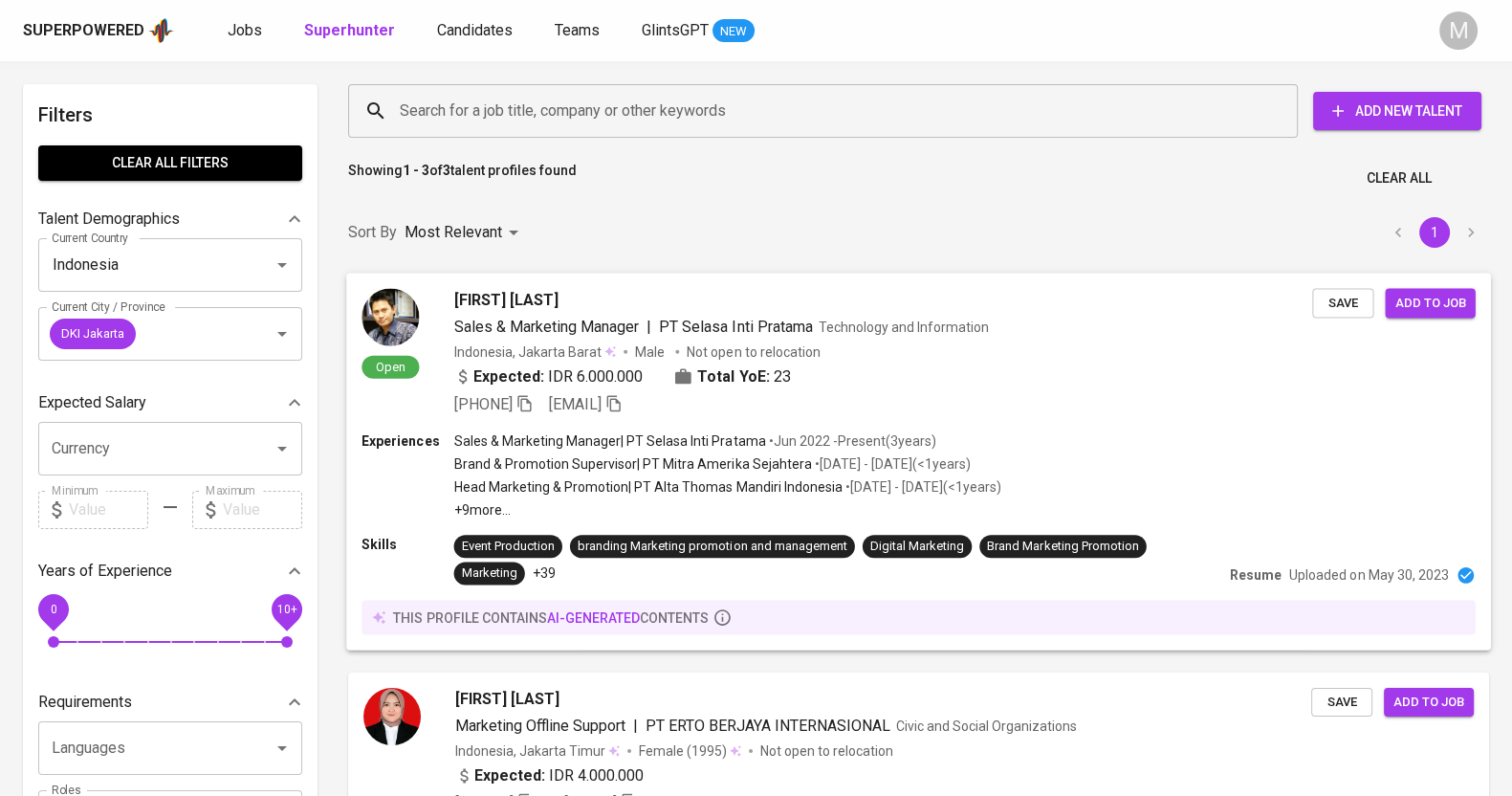 click at bounding box center (390, 317) 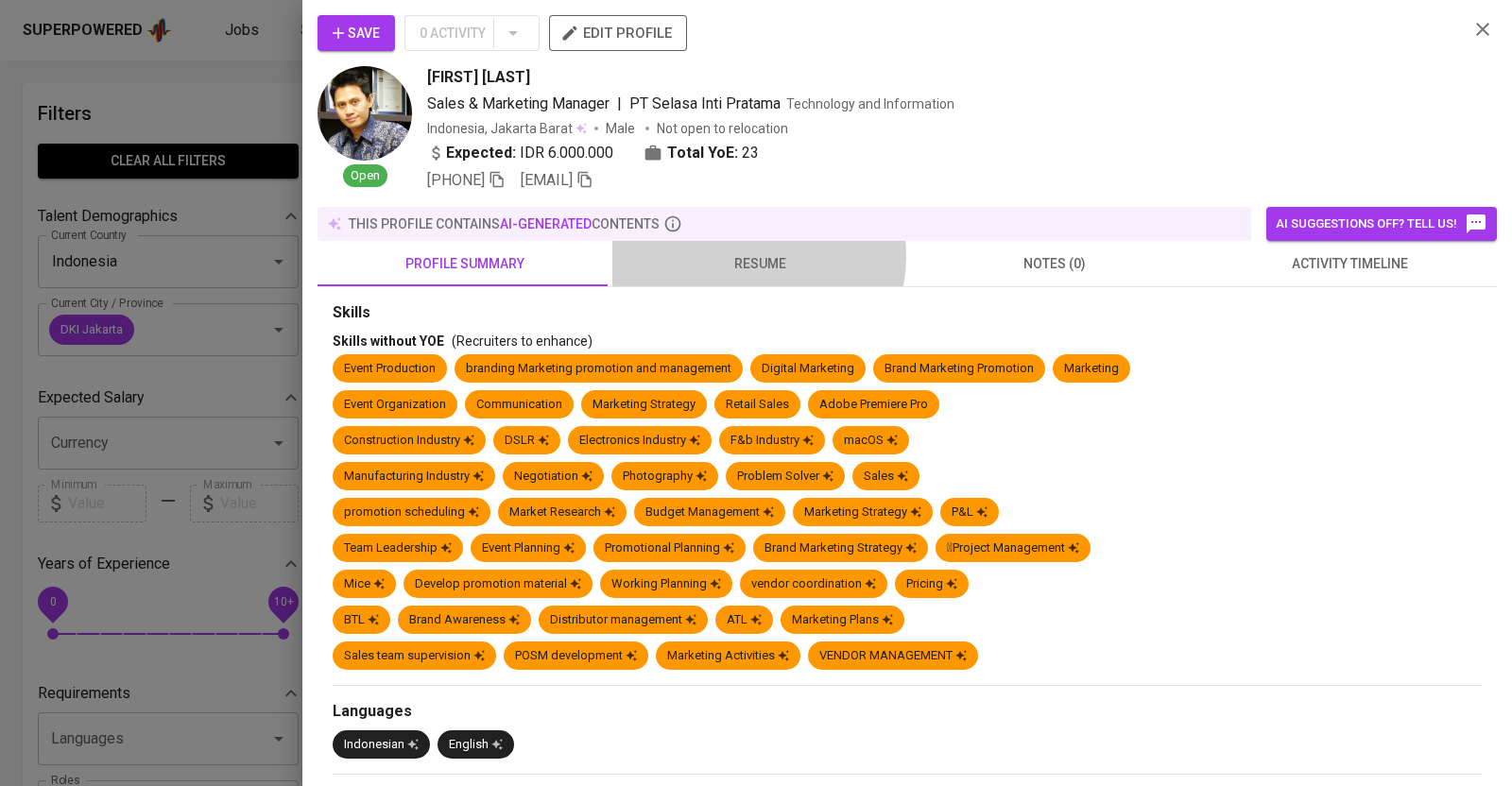 click on "resume" at bounding box center [760, 264] 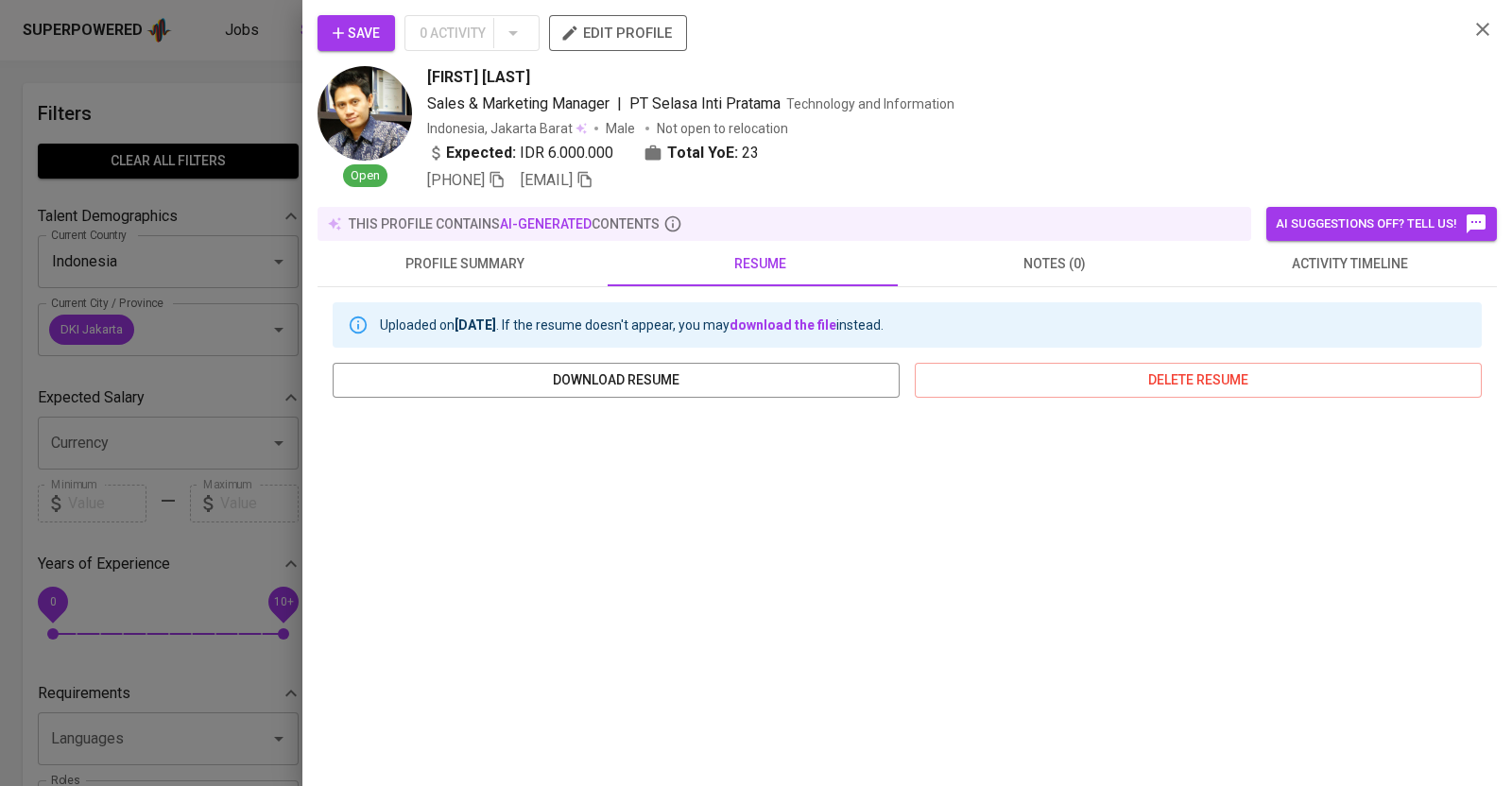 click 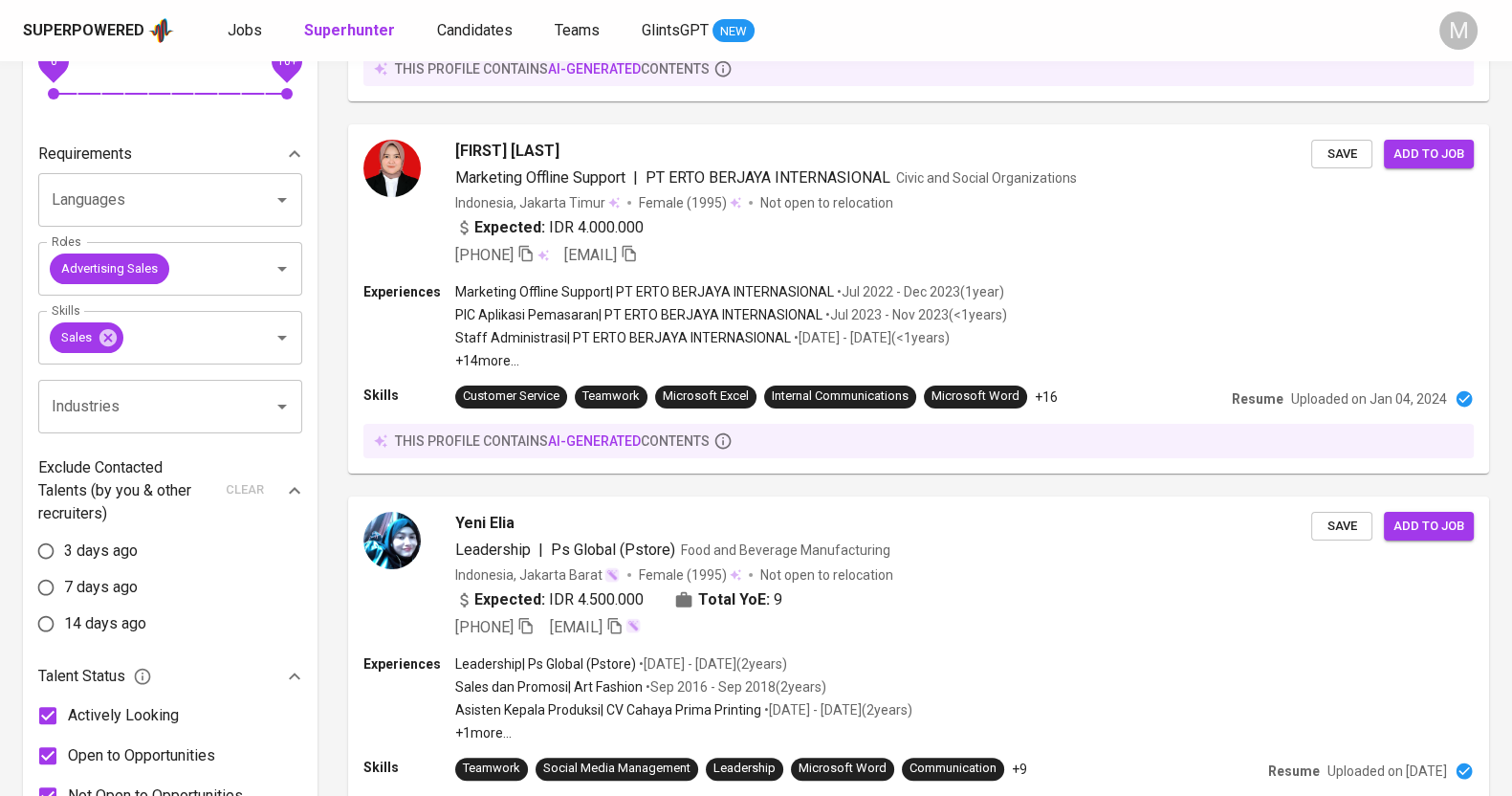 scroll, scrollTop: 437, scrollLeft: 0, axis: vertical 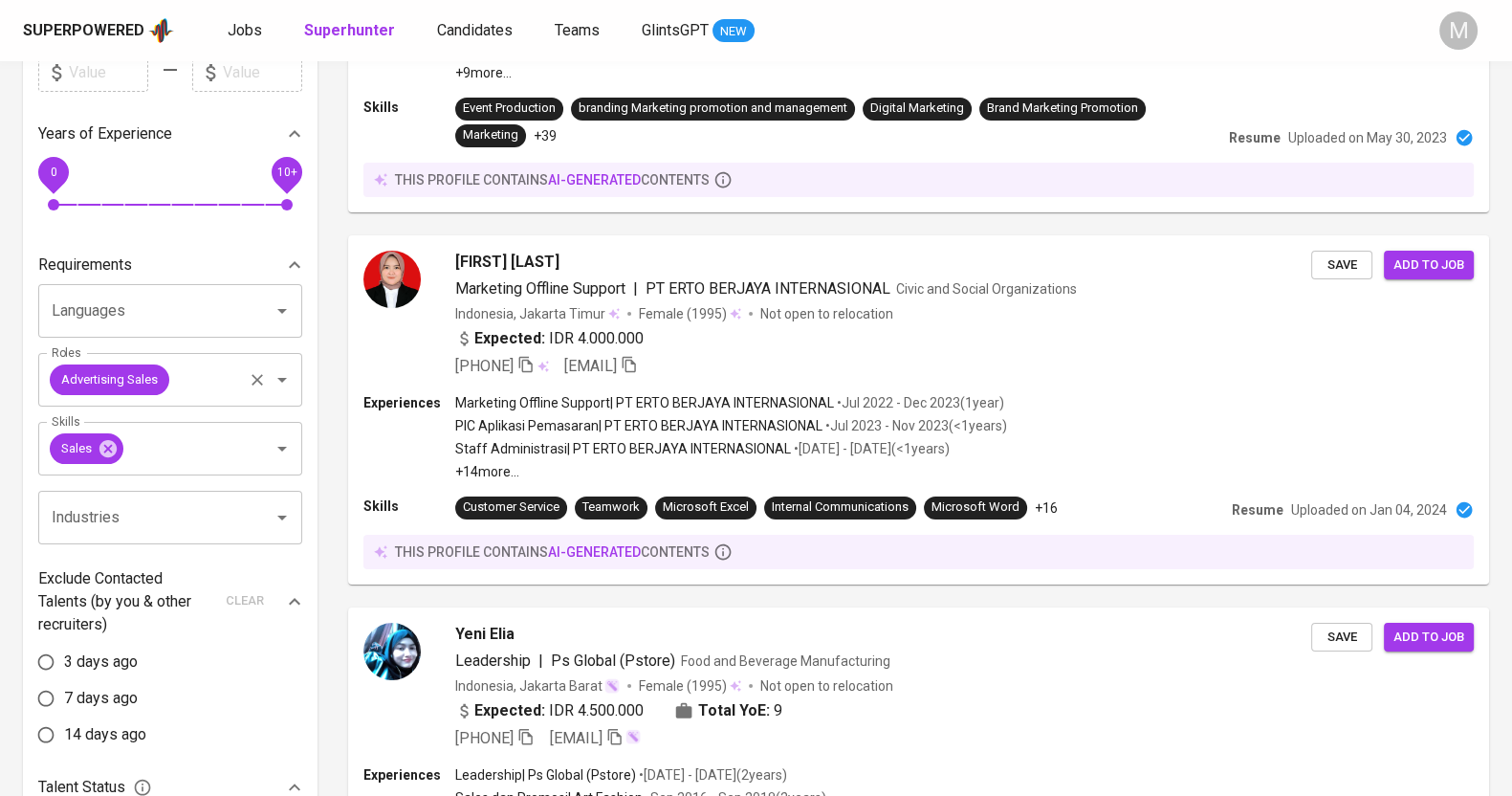 click 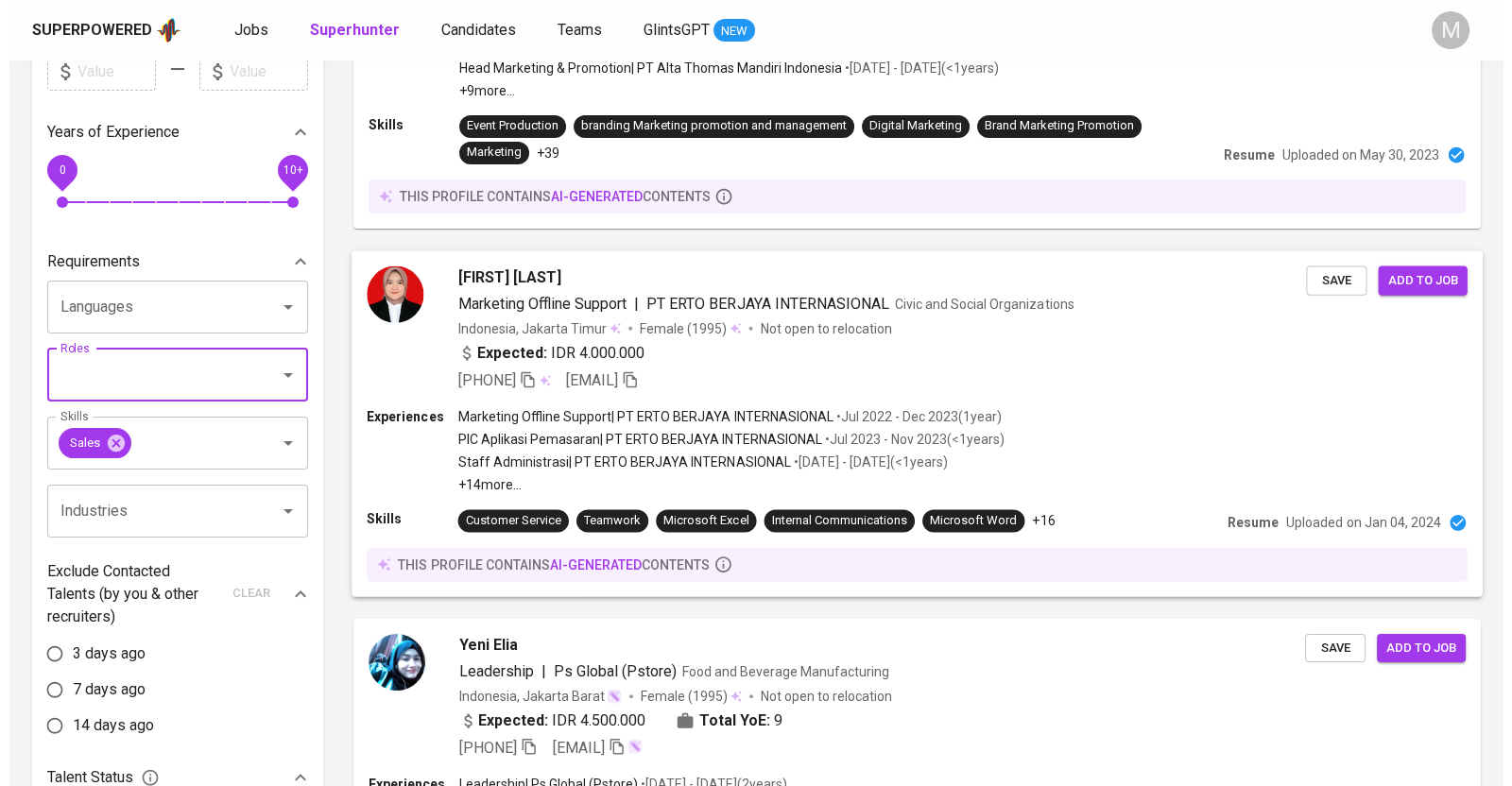 scroll, scrollTop: 0, scrollLeft: 0, axis: both 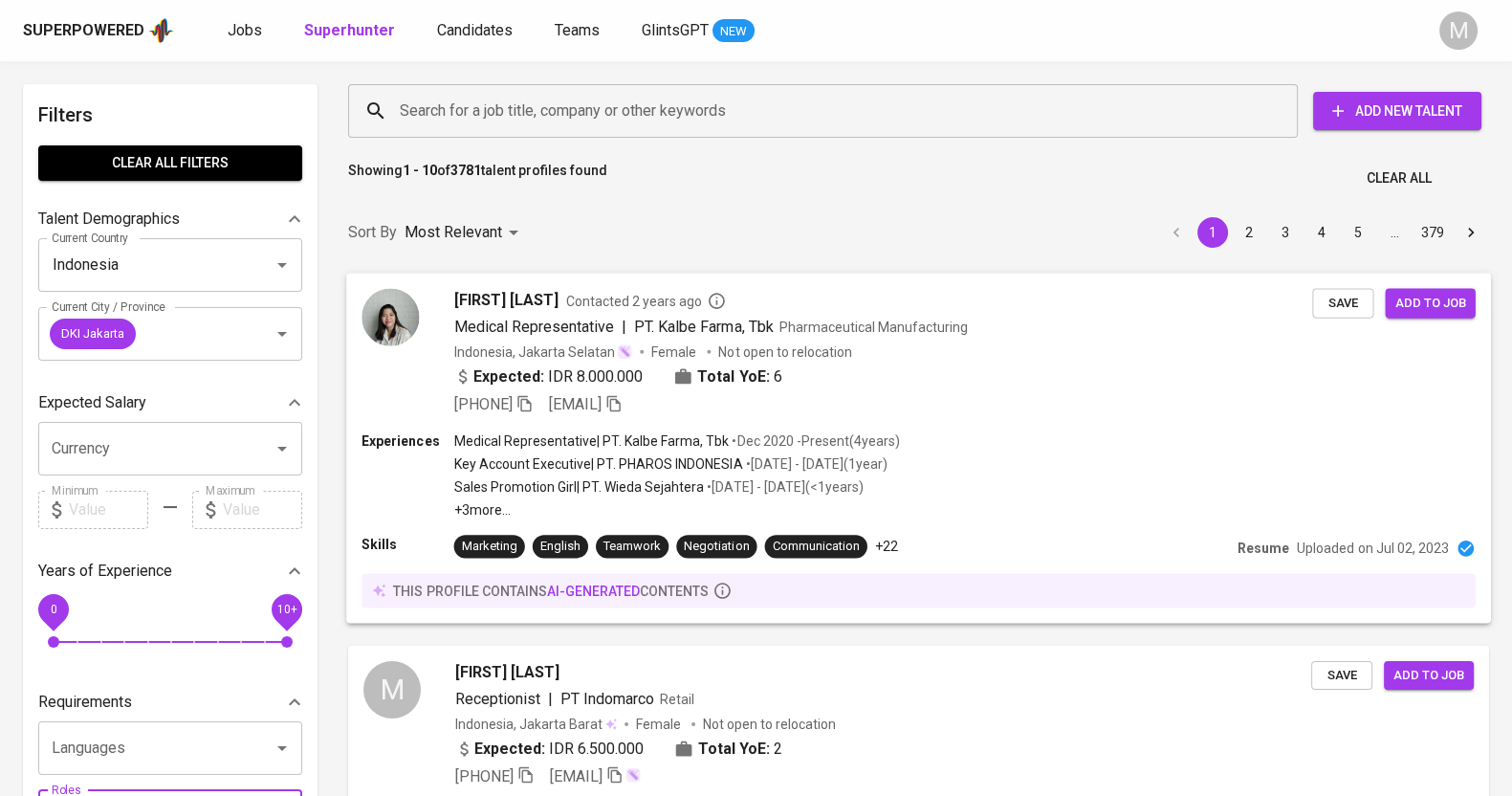 click on "Expected: IDR [NUMBER] Total YoE: [NUMBER]" at bounding box center (884, 378) 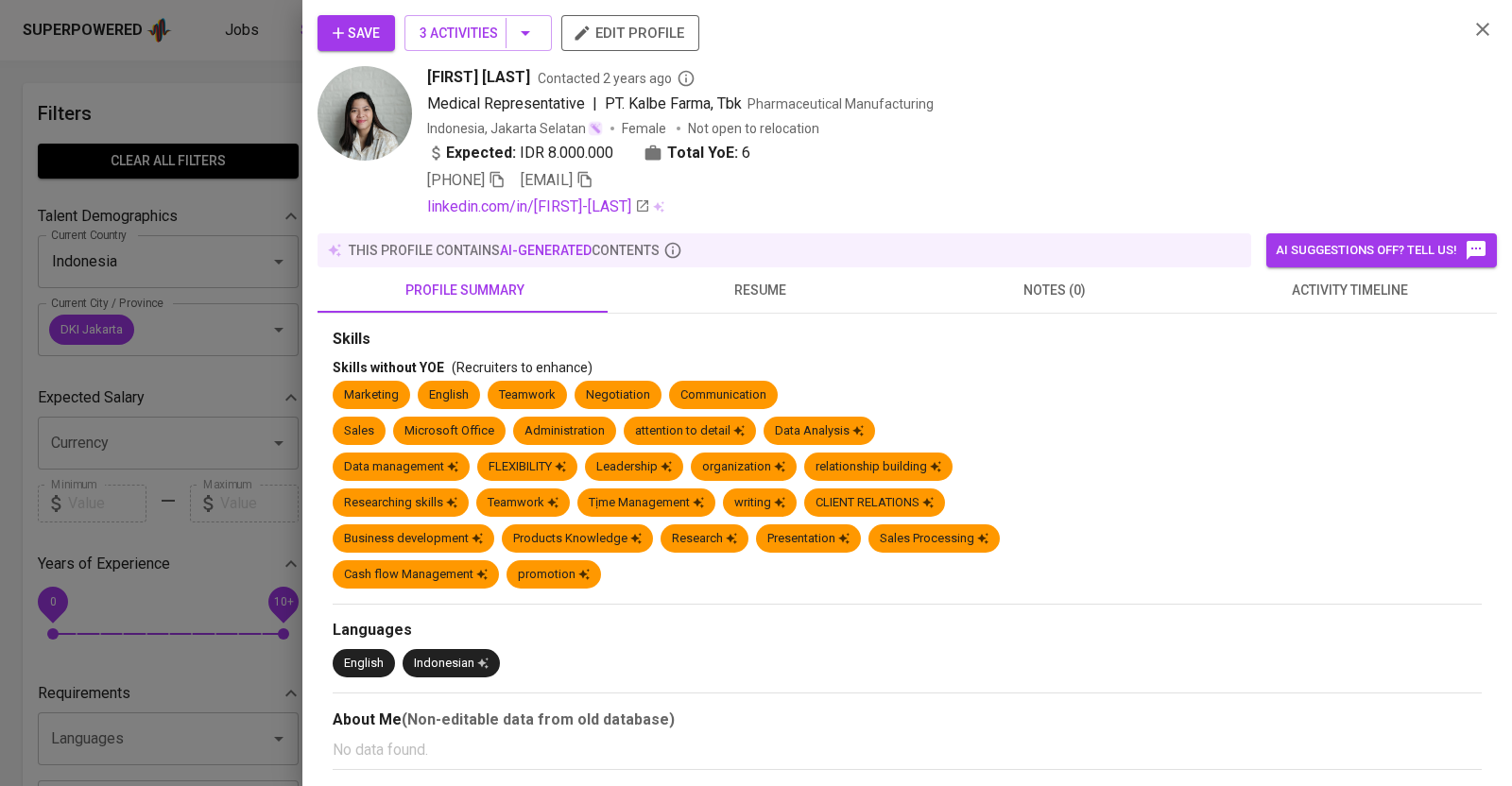 click on "resume" at bounding box center [760, 290] 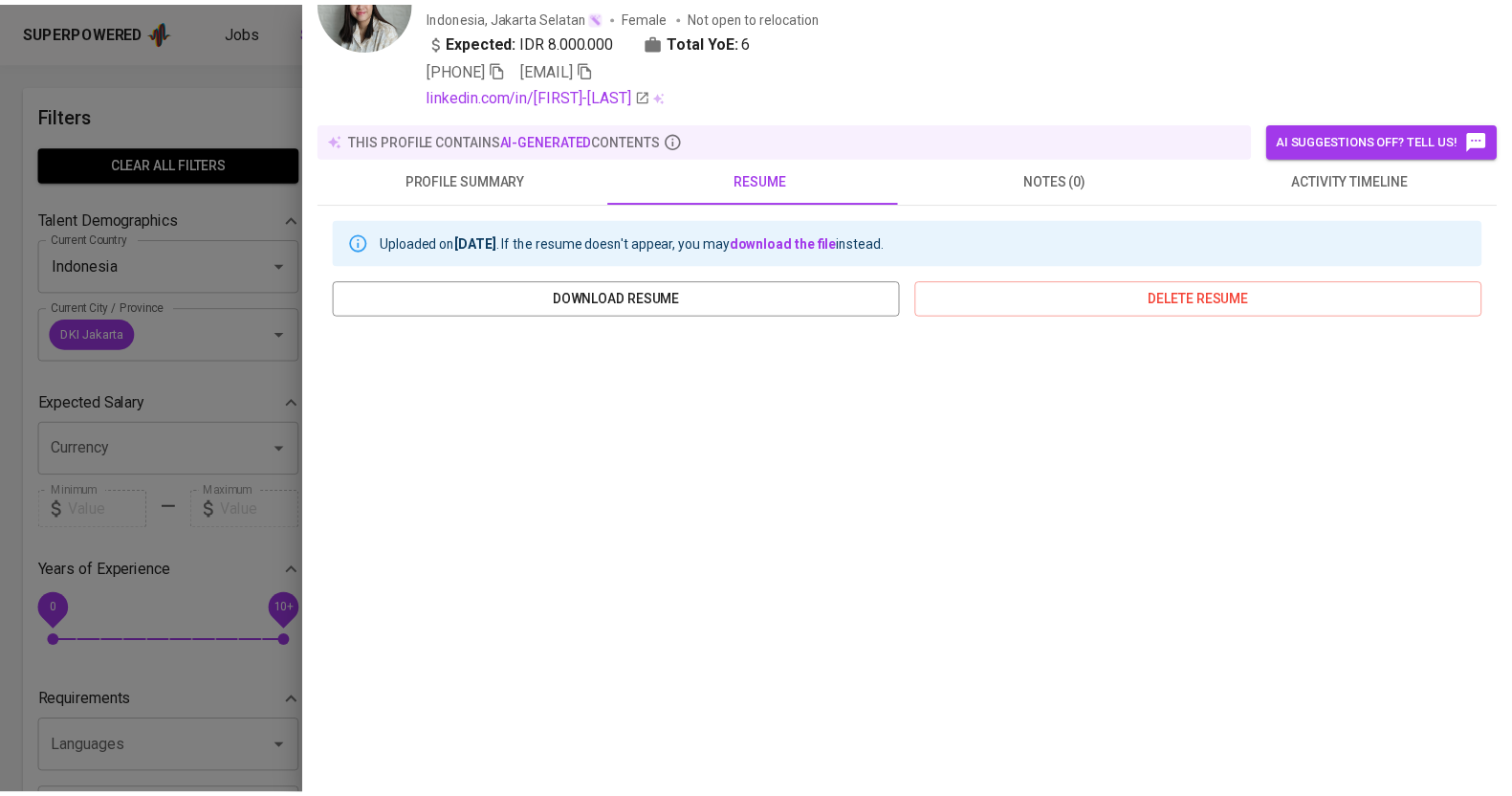 scroll, scrollTop: 0, scrollLeft: 0, axis: both 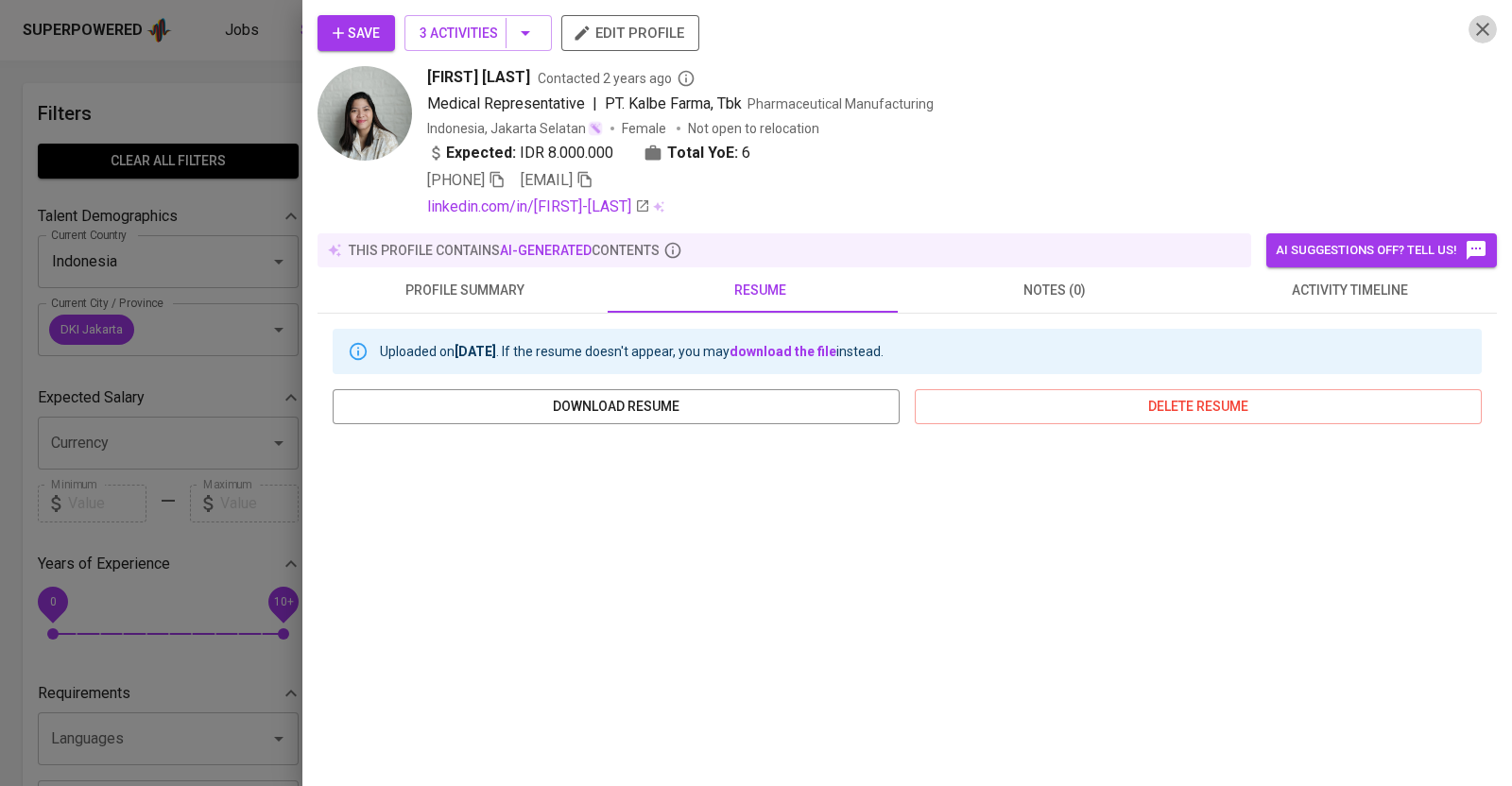 click 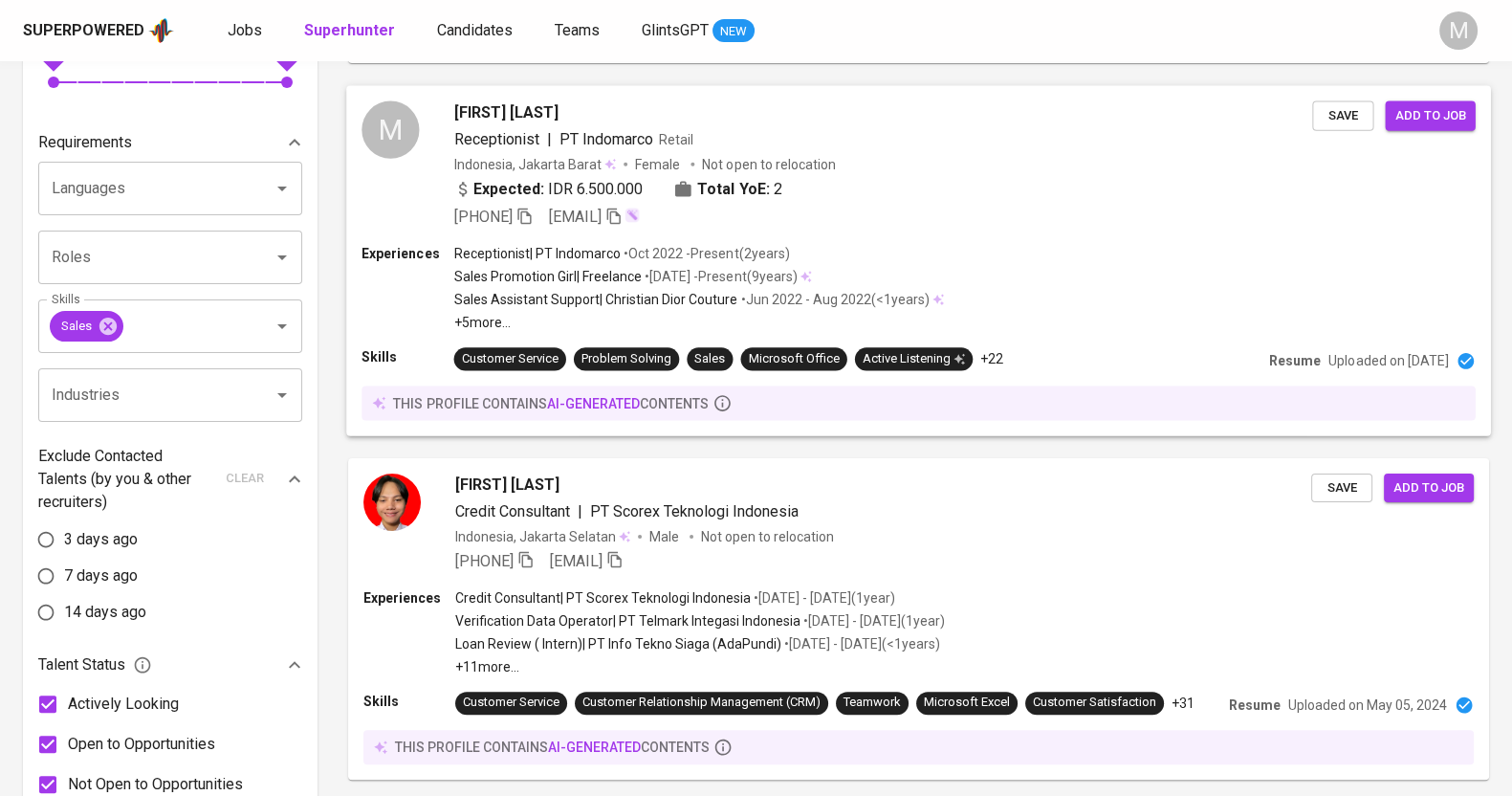 scroll, scrollTop: 598, scrollLeft: 0, axis: vertical 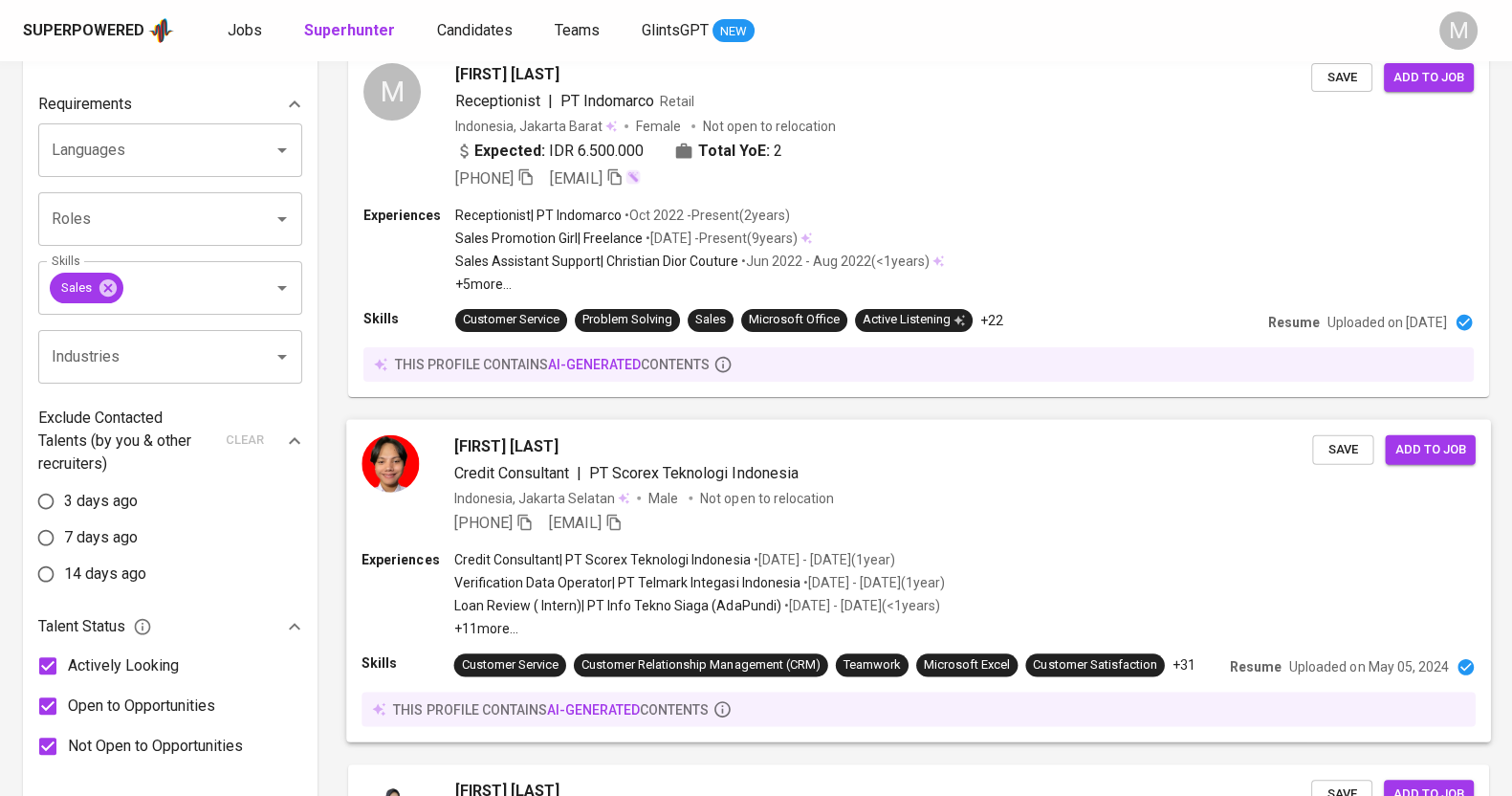click on "Credit Consultant | PT Scorex Teknologi Indonesia" at bounding box center (884, 473) 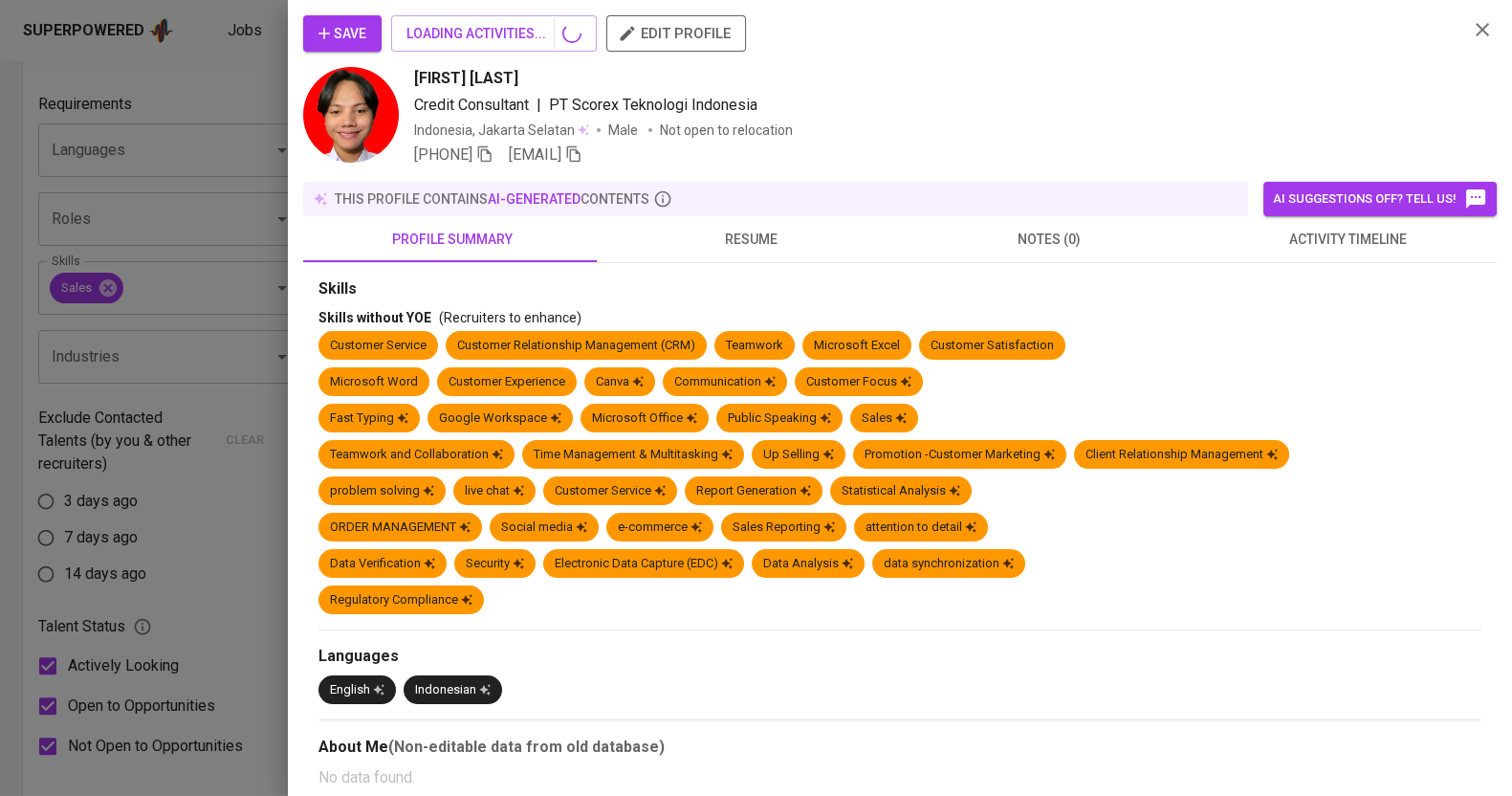 click on "resume" at bounding box center (751, 239) 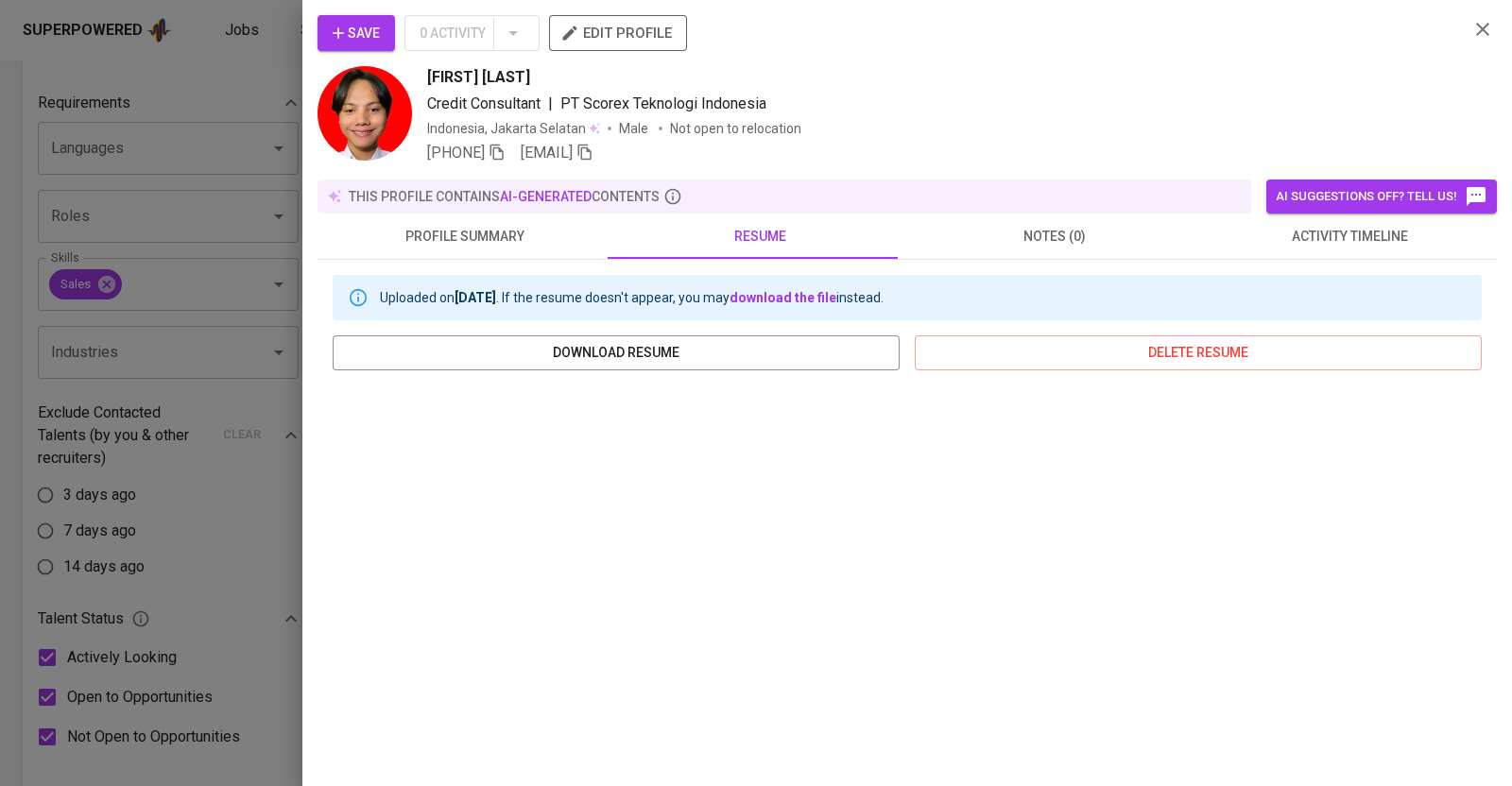 click 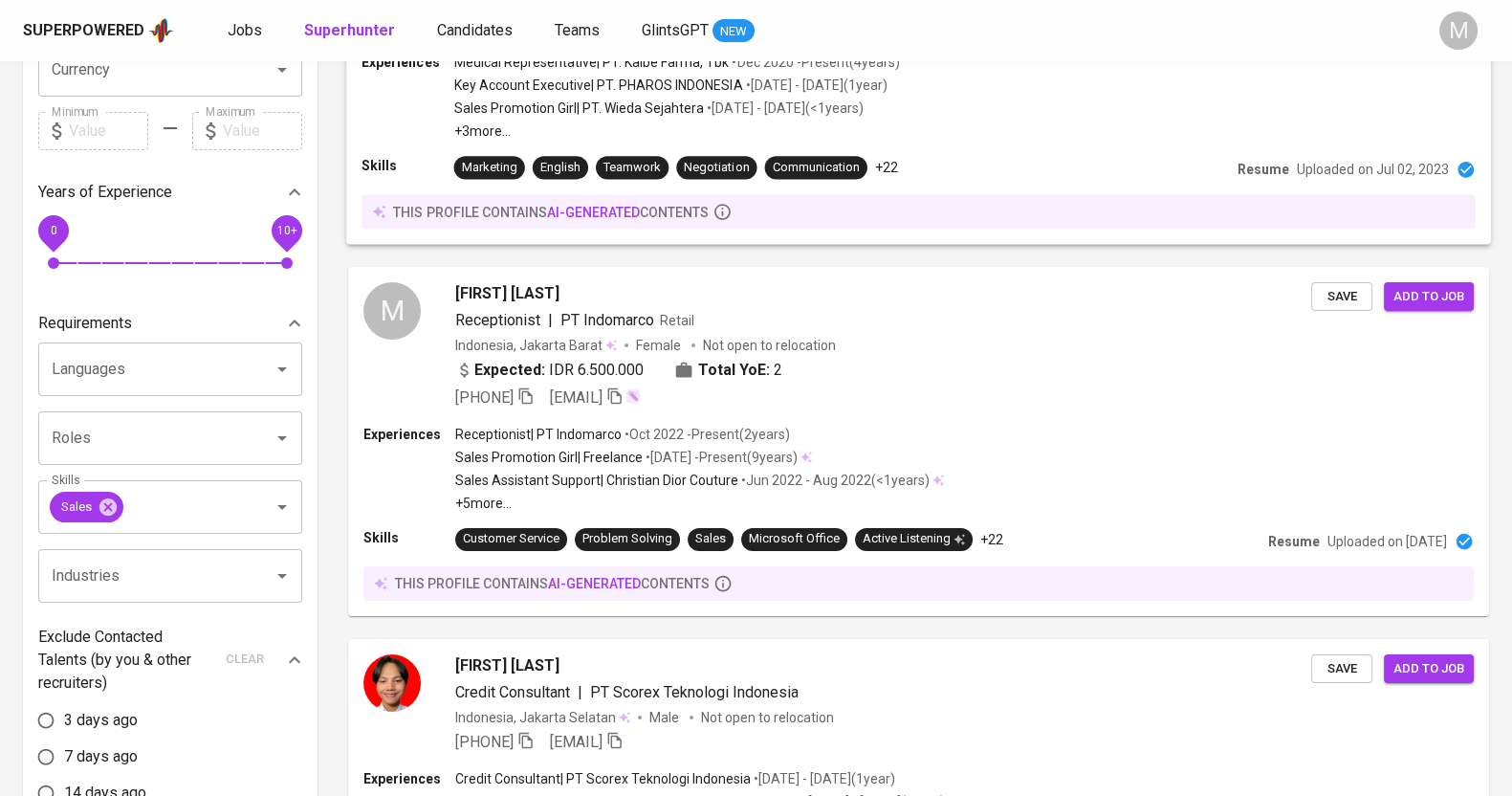 scroll, scrollTop: 0, scrollLeft: 0, axis: both 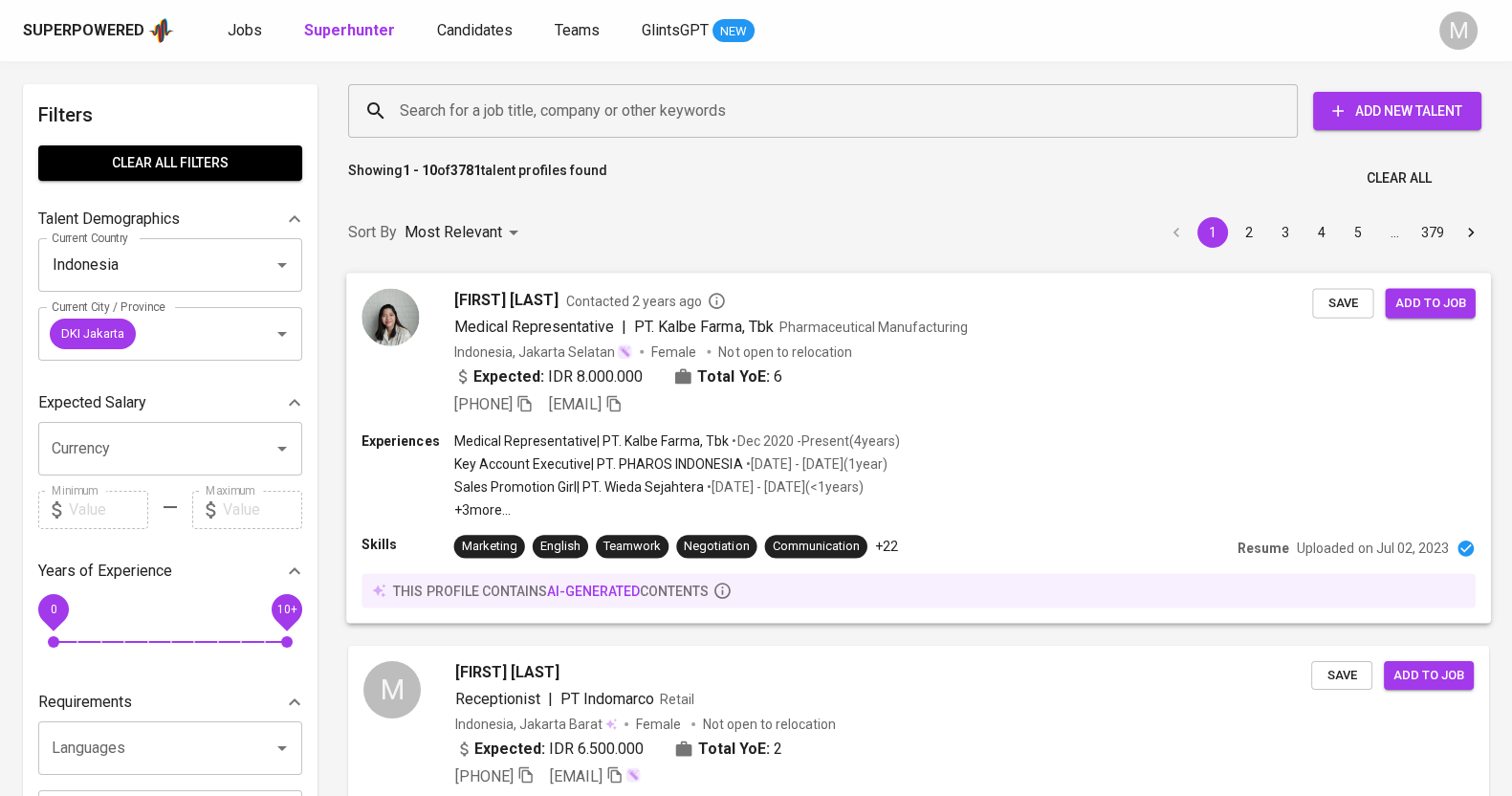 click on "[PHONE] [EMAIL]" at bounding box center [884, 404] 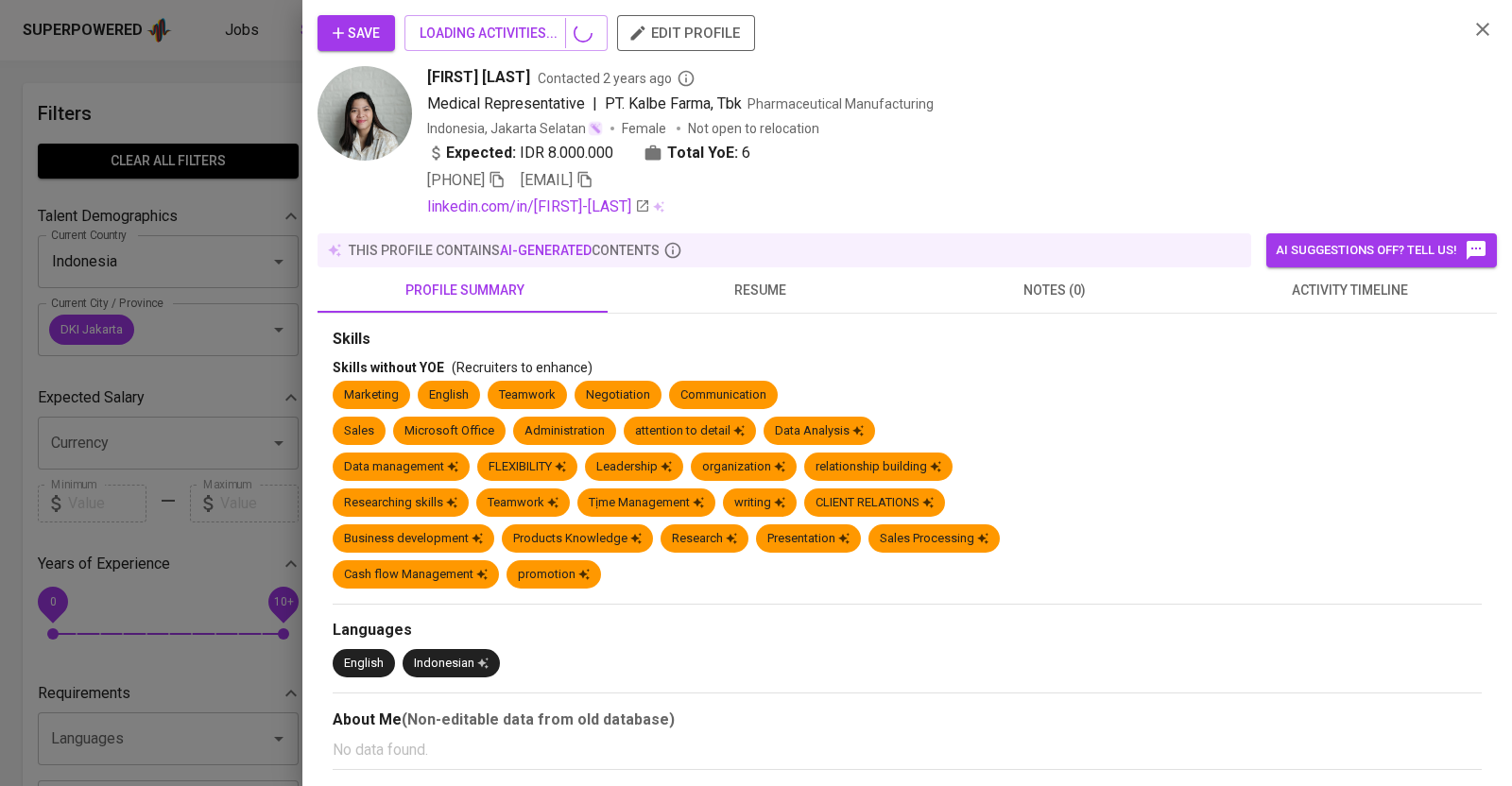 click on "resume" at bounding box center [760, 290] 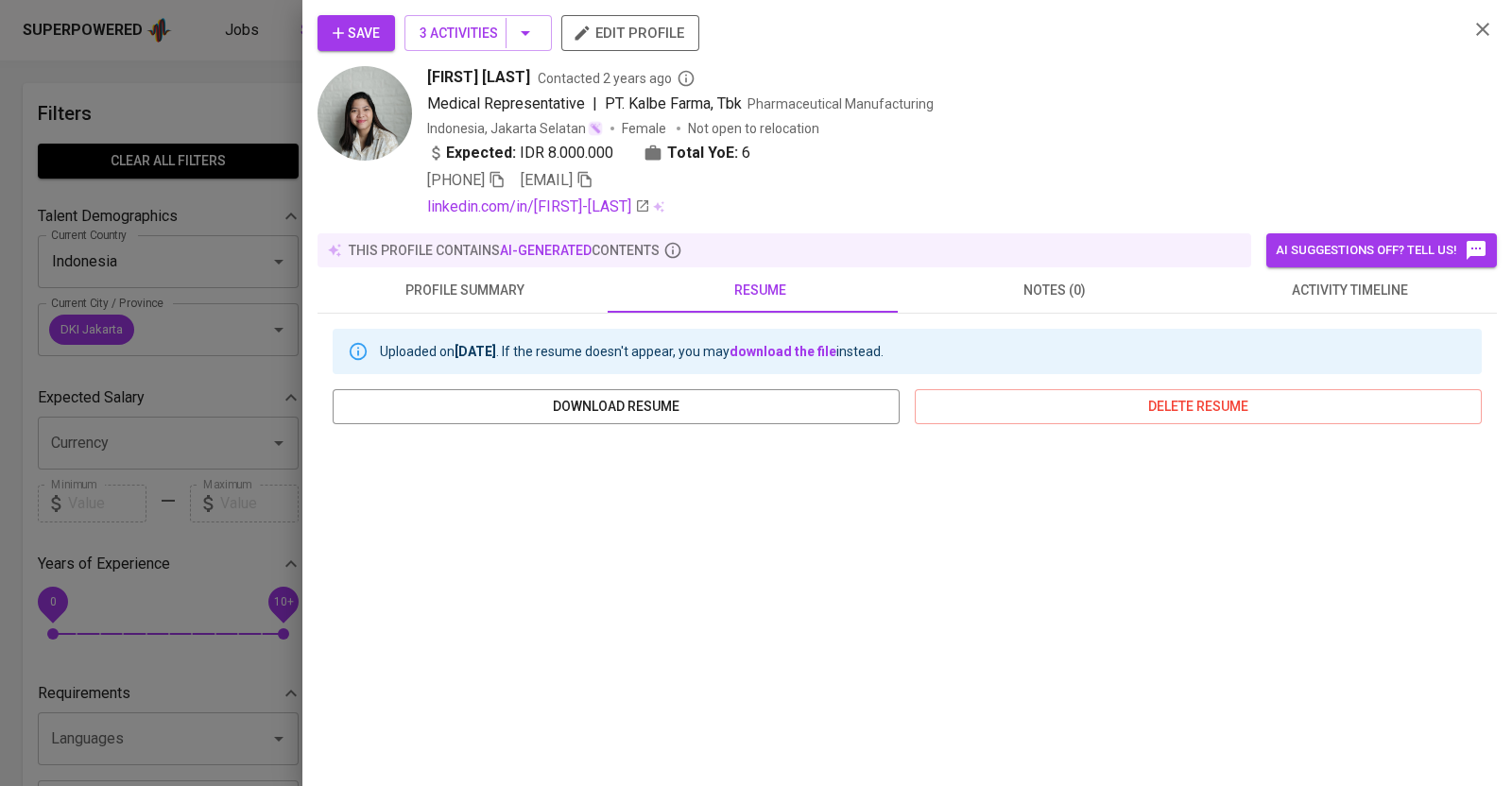 click 